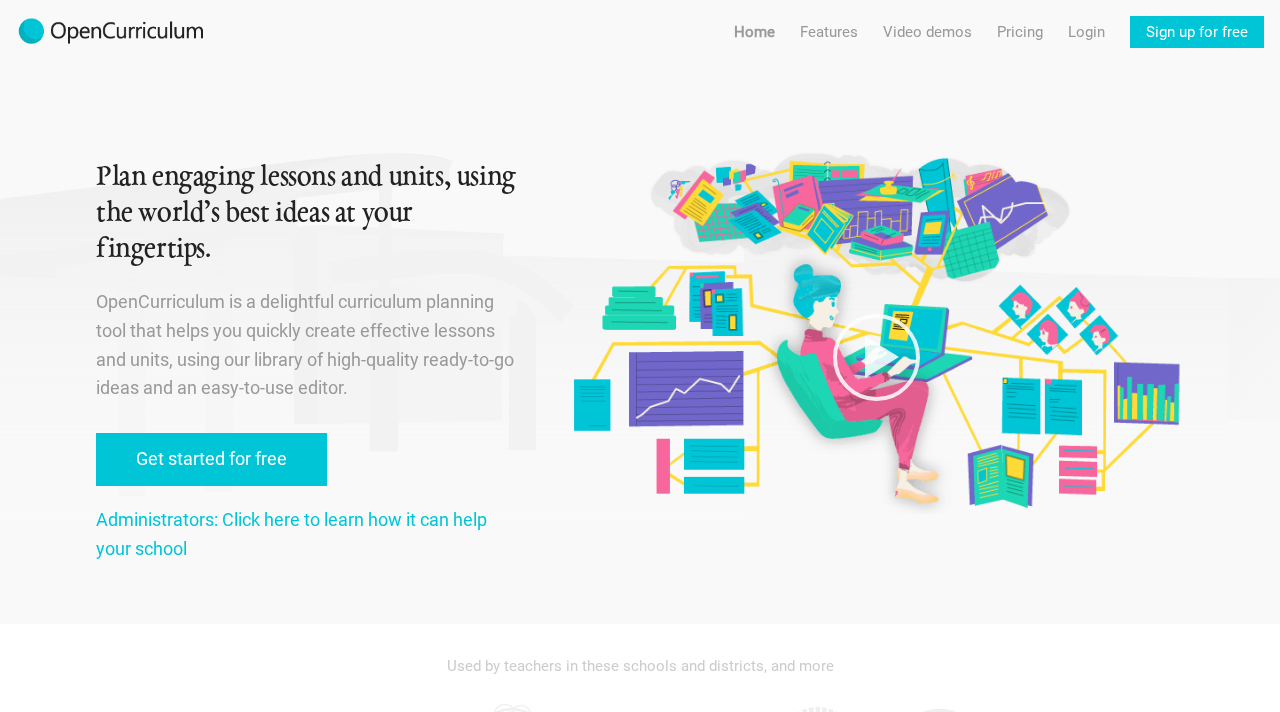 scroll, scrollTop: 0, scrollLeft: 0, axis: both 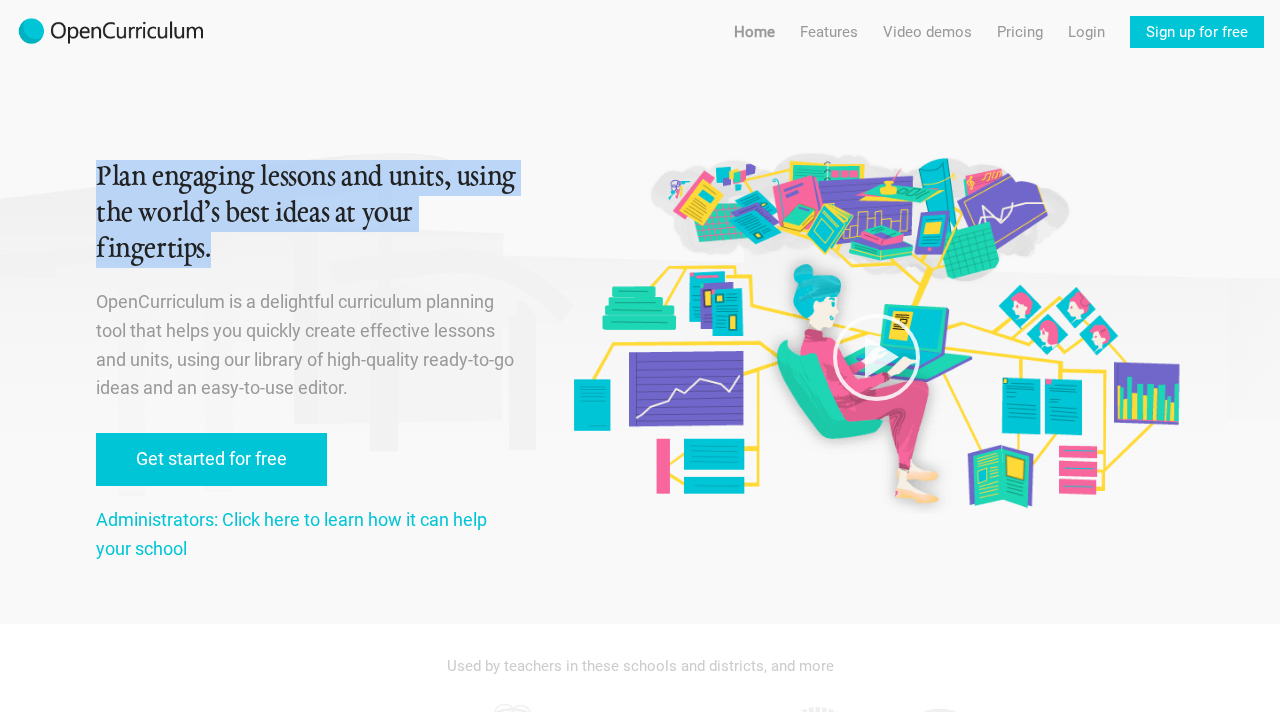 drag, startPoint x: 215, startPoint y: 250, endPoint x: 85, endPoint y: 188, distance: 144.02777 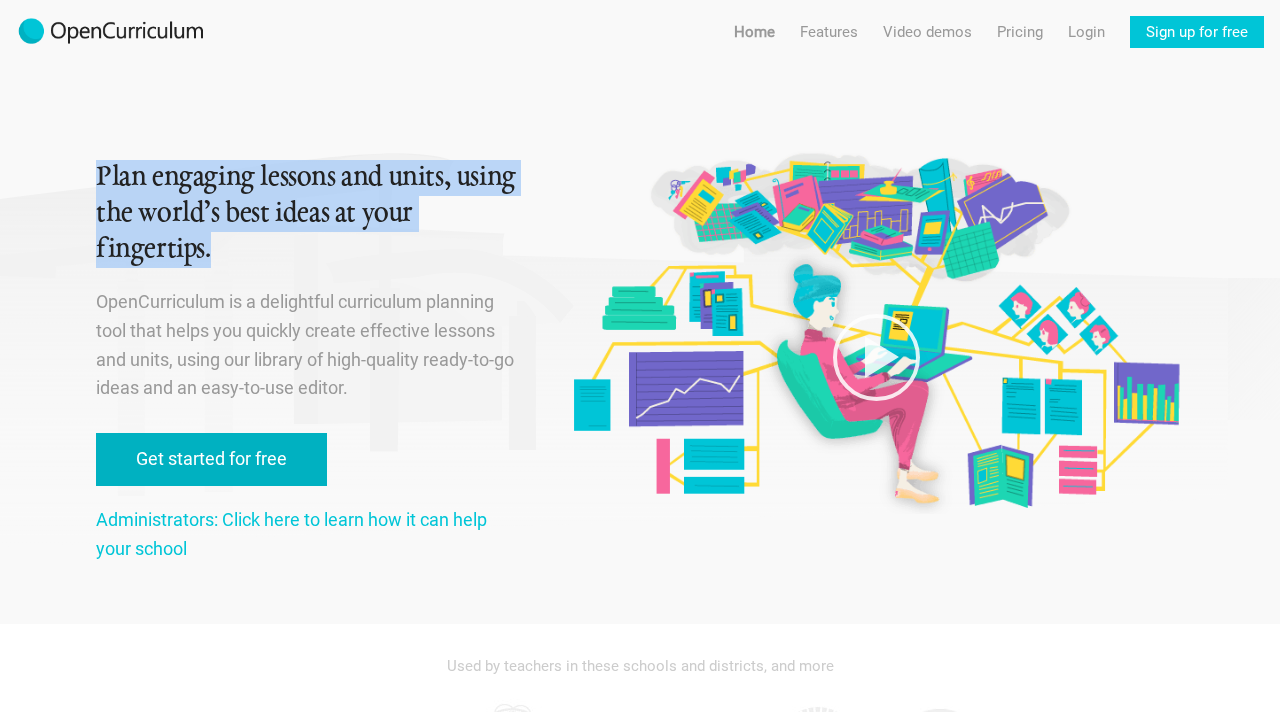 click on "Get started for free" at bounding box center [211, 459] 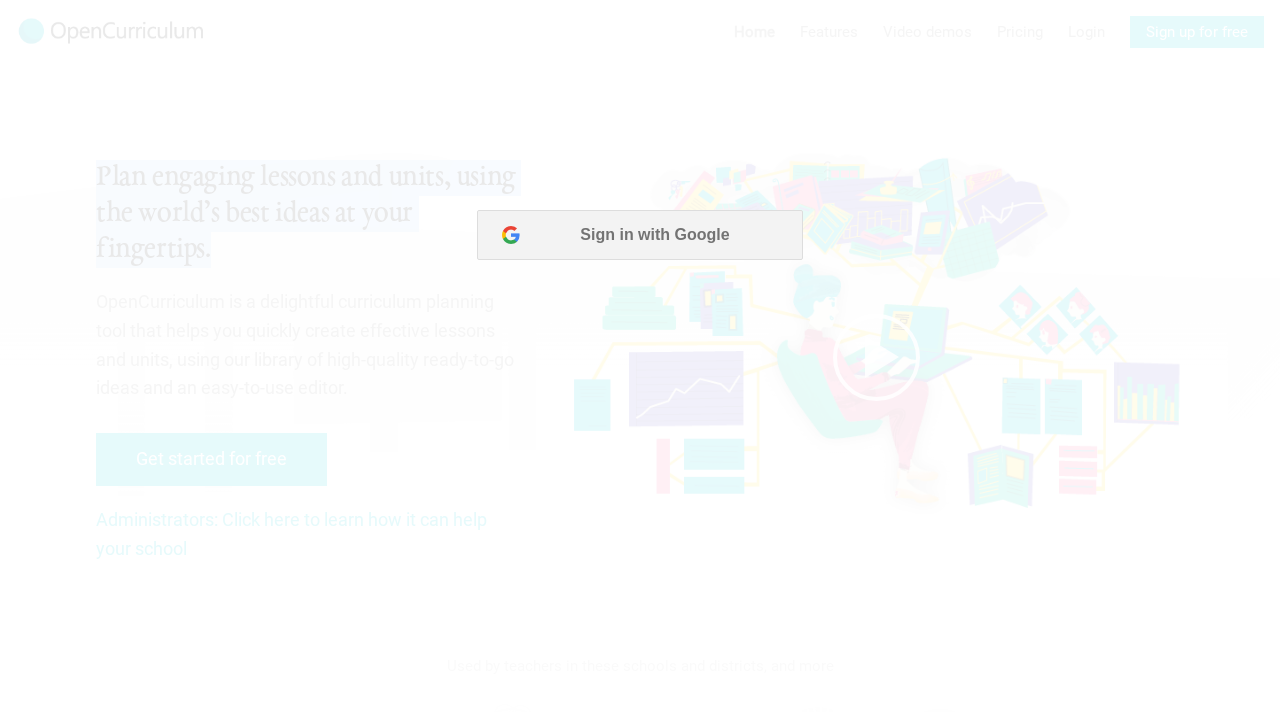 scroll, scrollTop: 0, scrollLeft: 0, axis: both 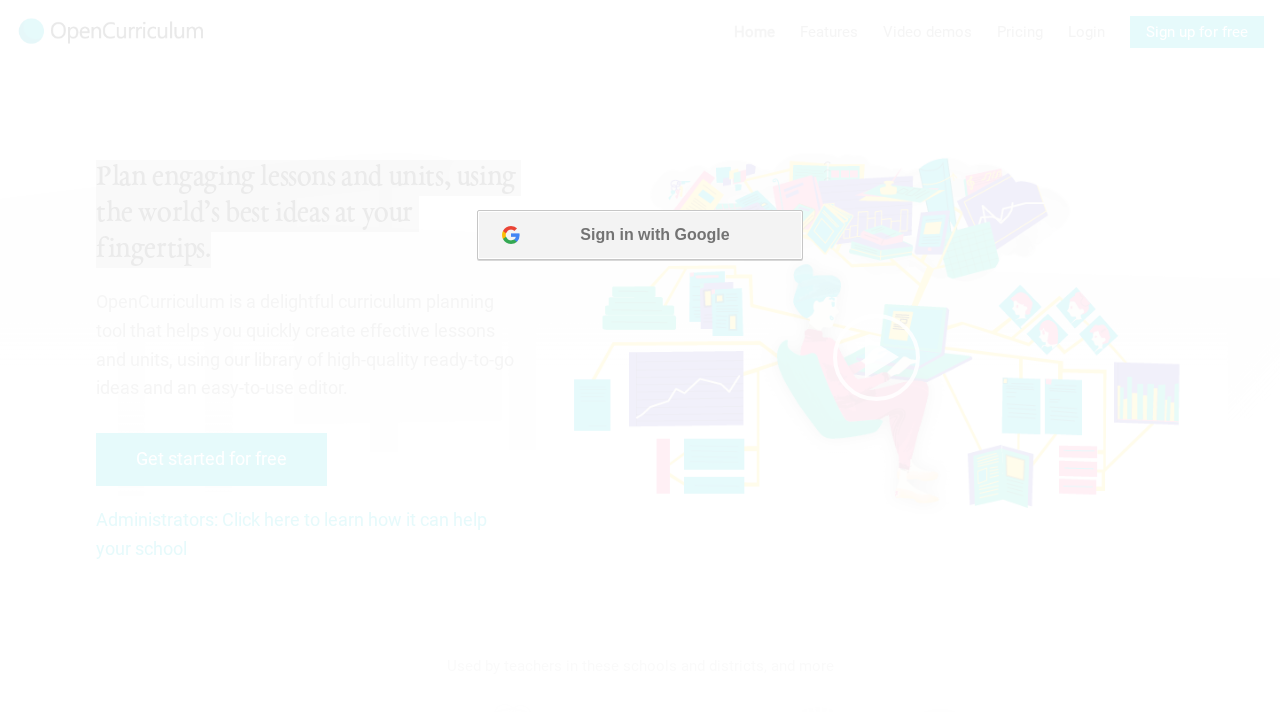 click on "Sign in with Google" at bounding box center (639, 235) 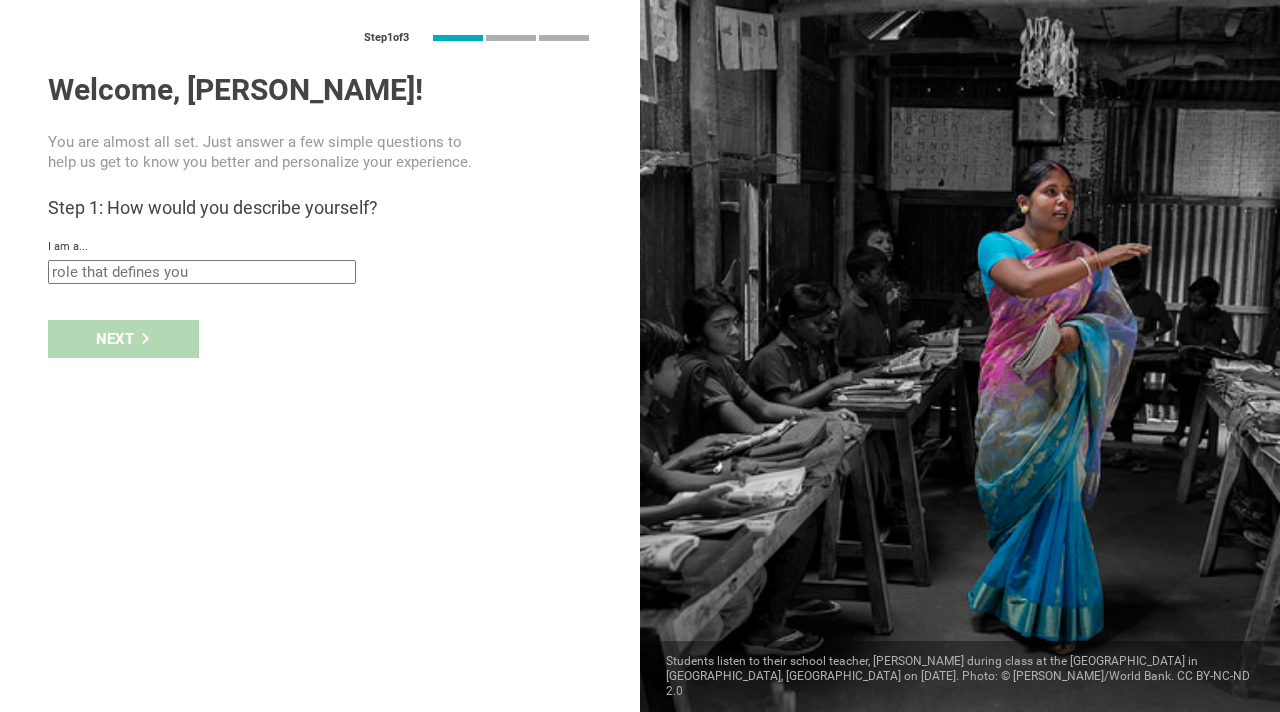 click at bounding box center [202, 272] 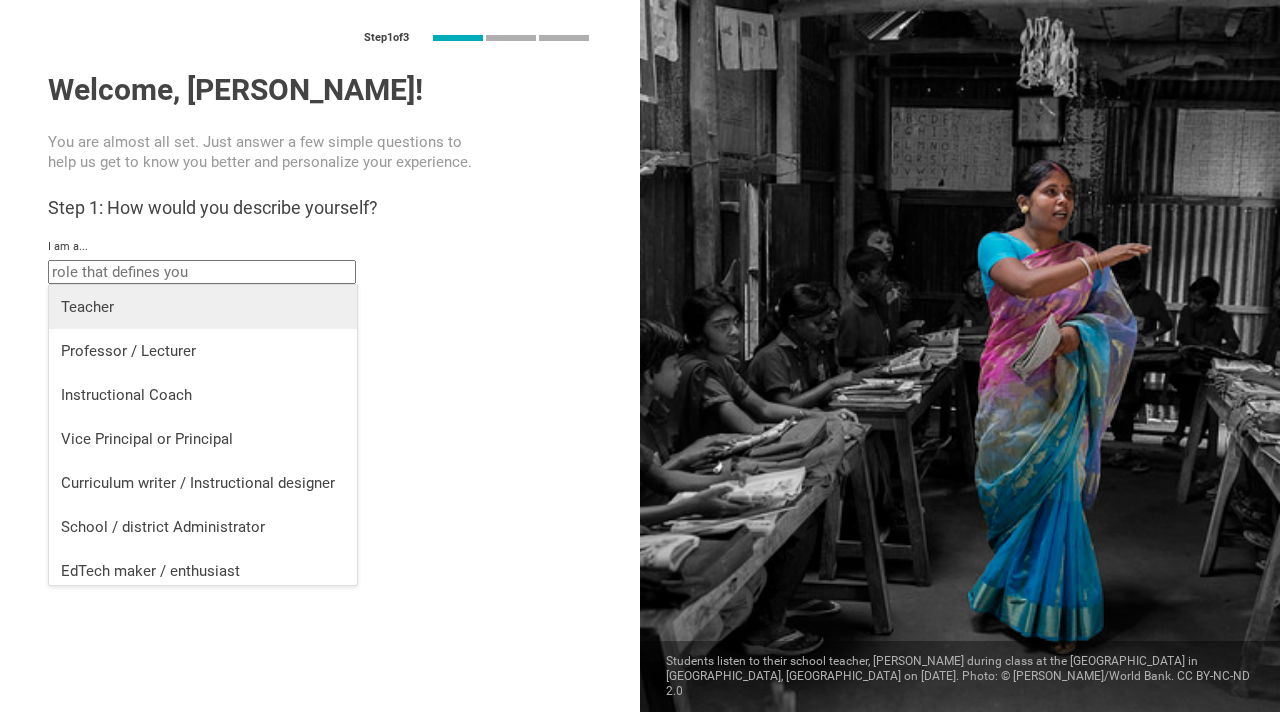 click on "Teacher" at bounding box center (203, 307) 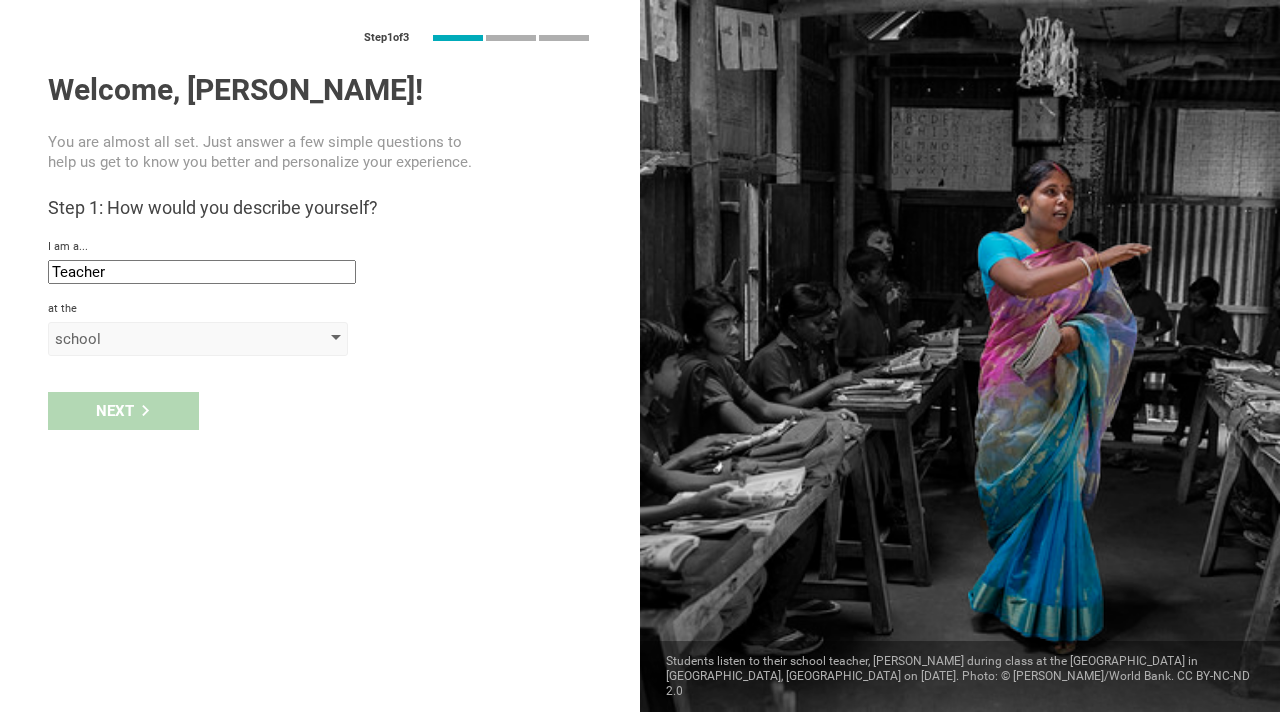 click on "school" at bounding box center (169, 339) 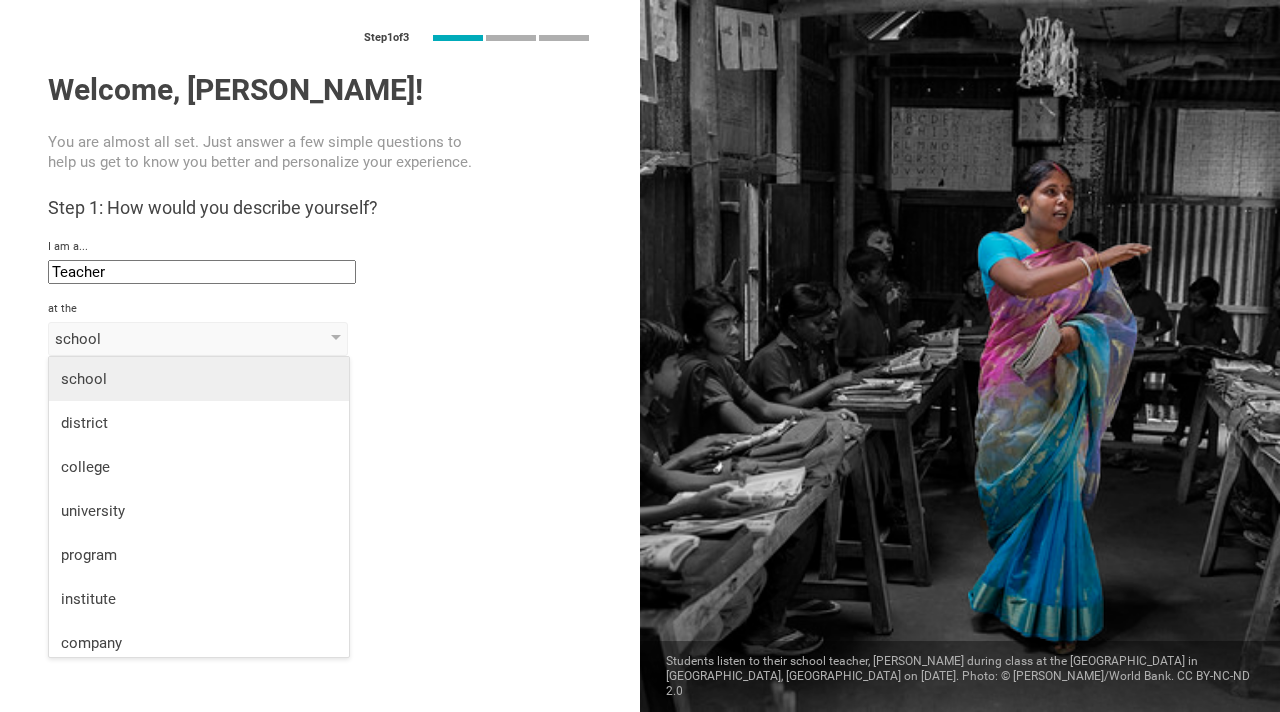 click on "school" at bounding box center [199, 379] 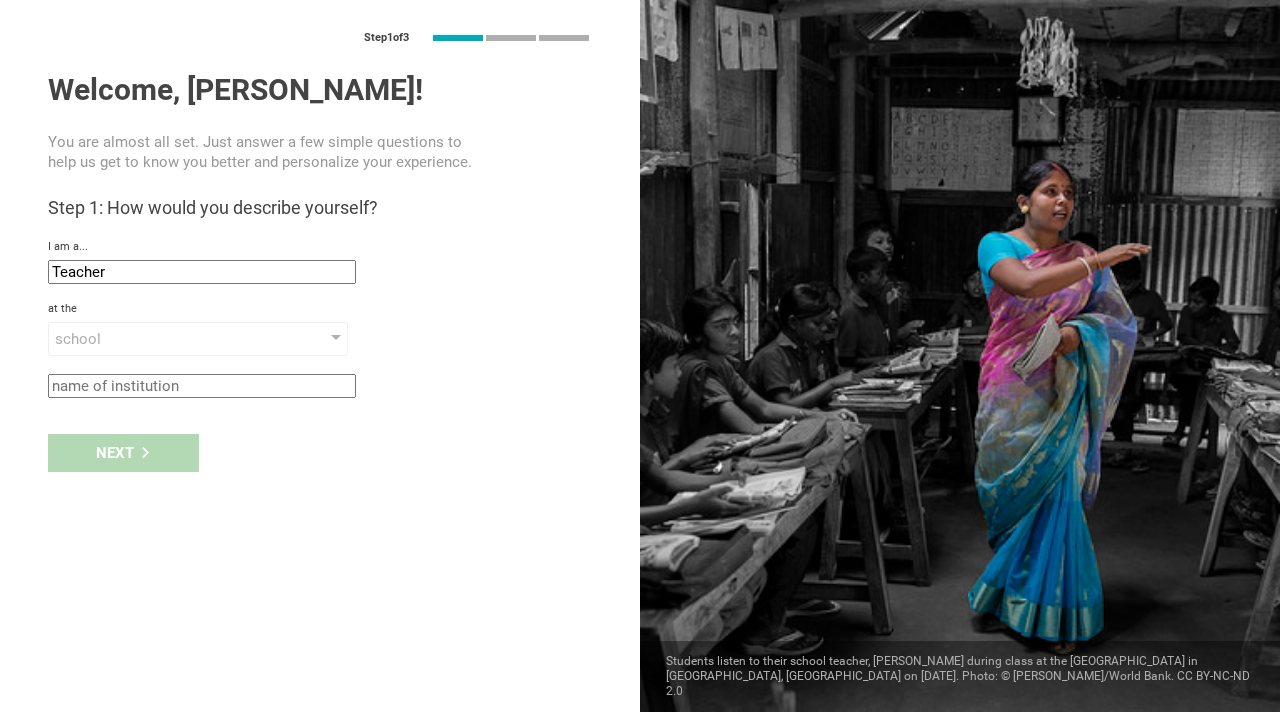 click 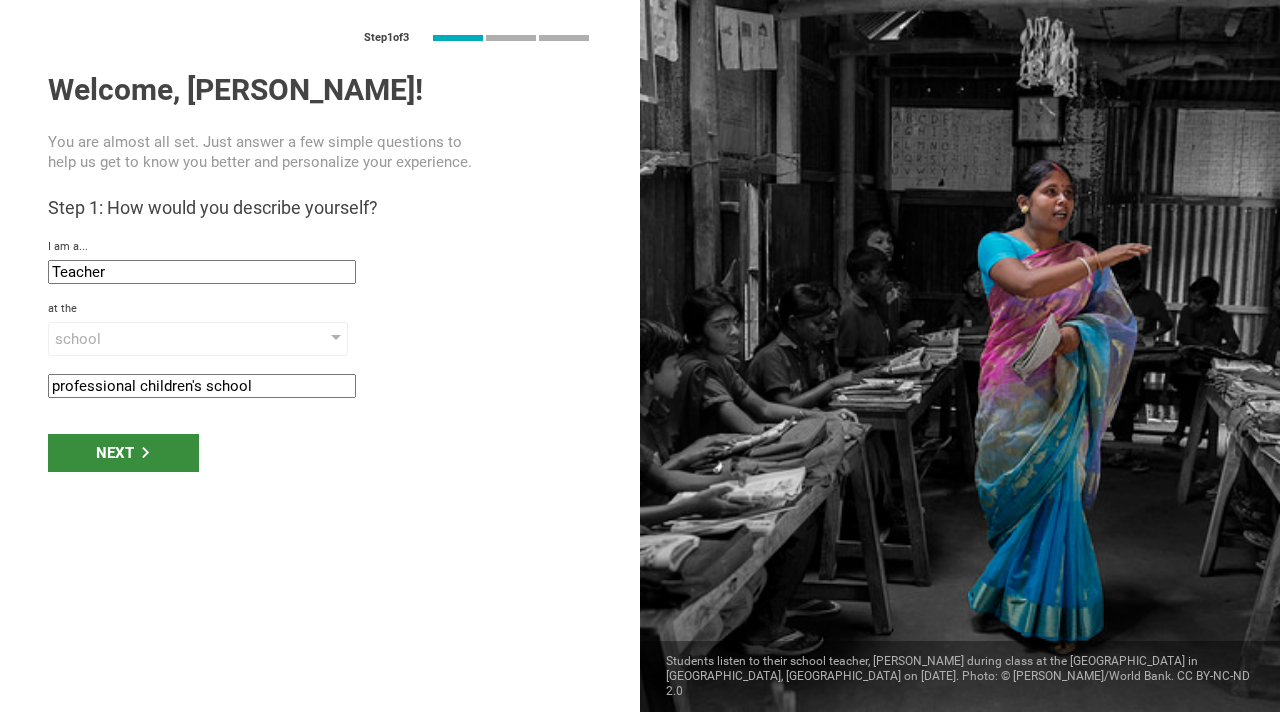 type on "professional children's school" 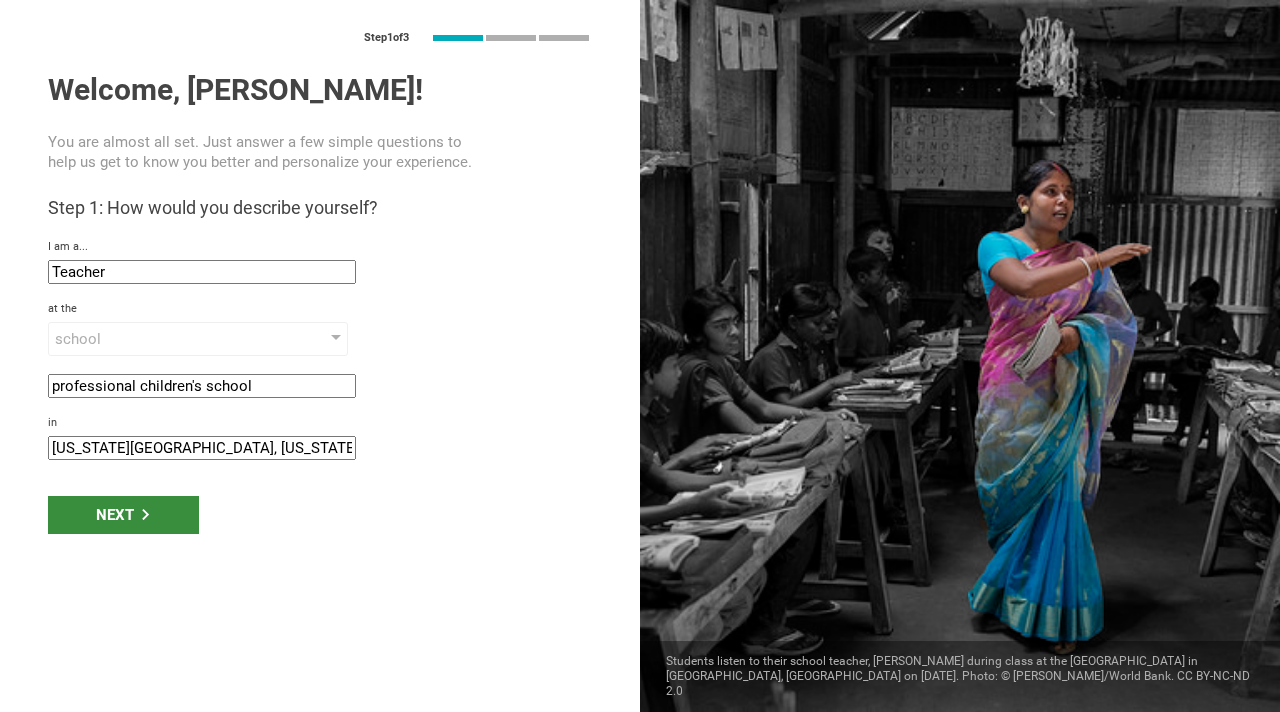 click on "Next" at bounding box center [123, 515] 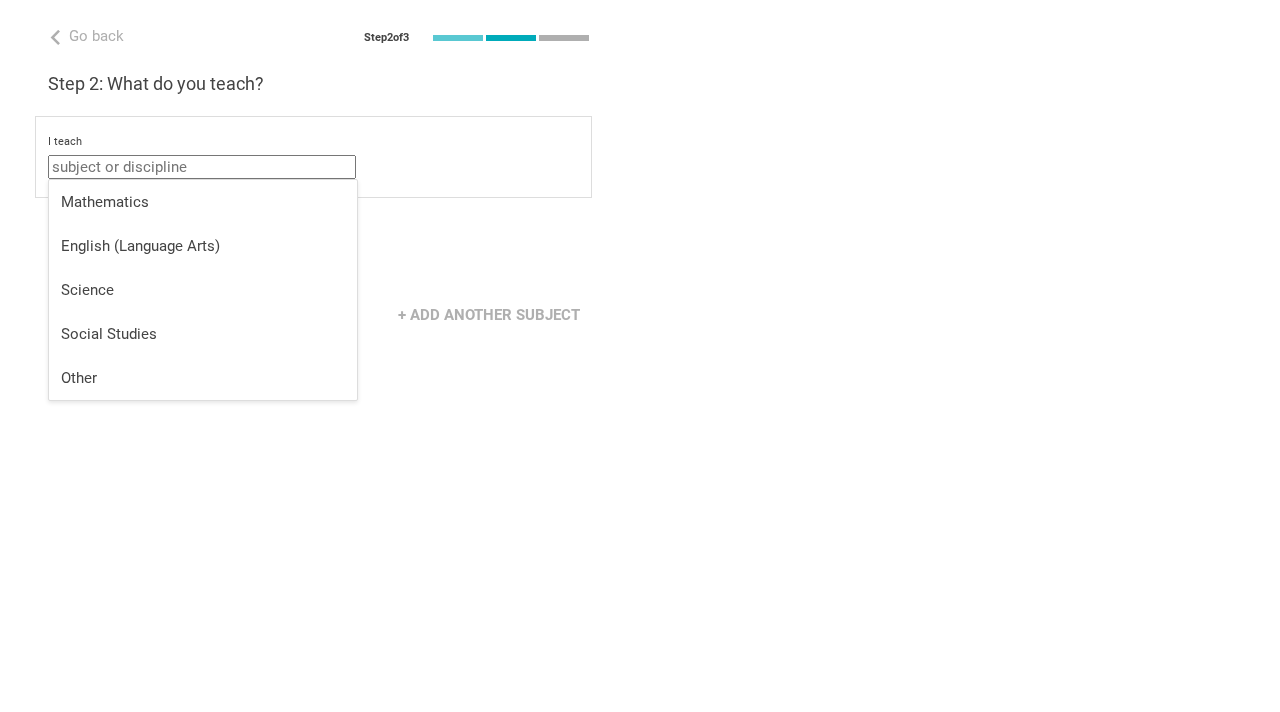 click at bounding box center [202, 167] 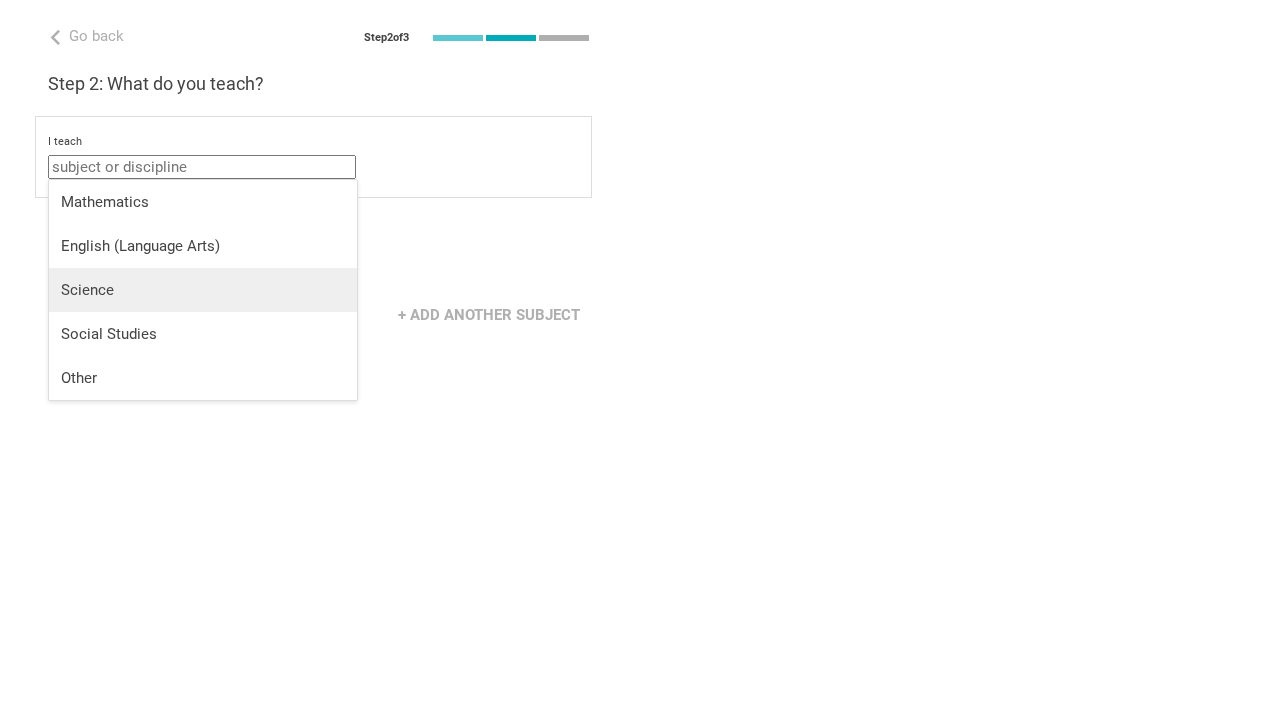 click on "Science" at bounding box center (203, 290) 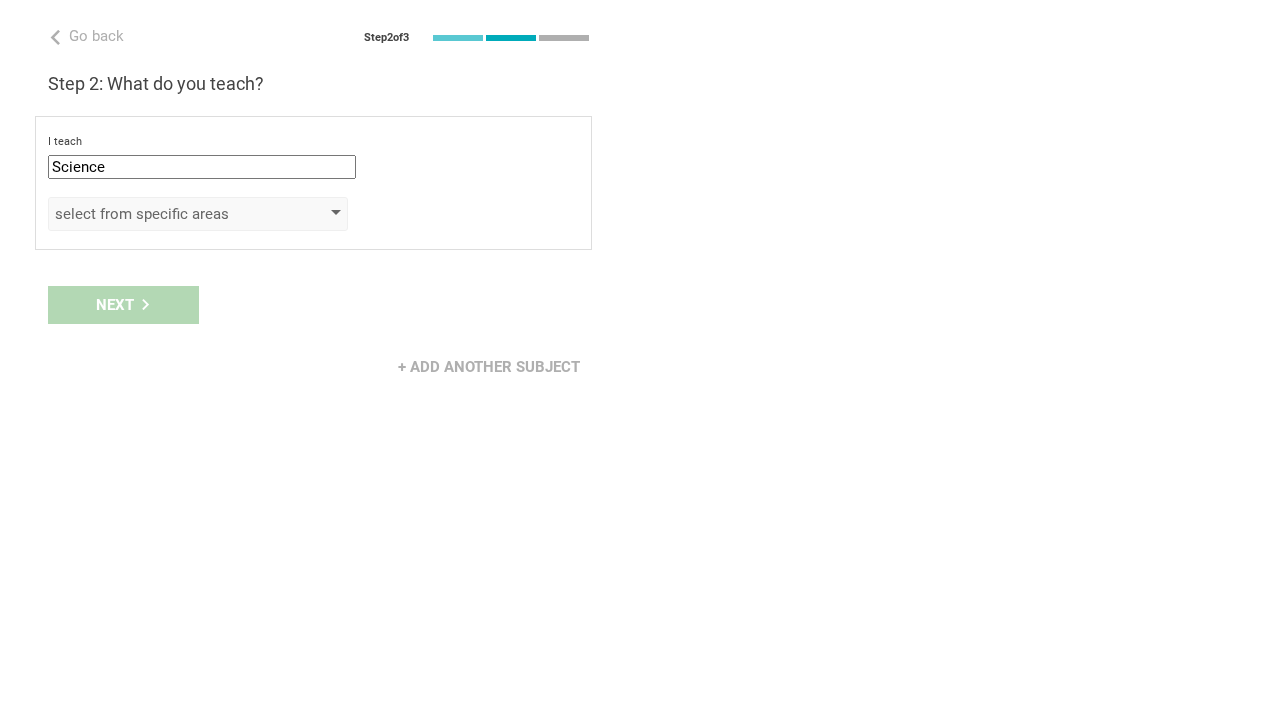 click on "select from specific areas" at bounding box center (198, 214) 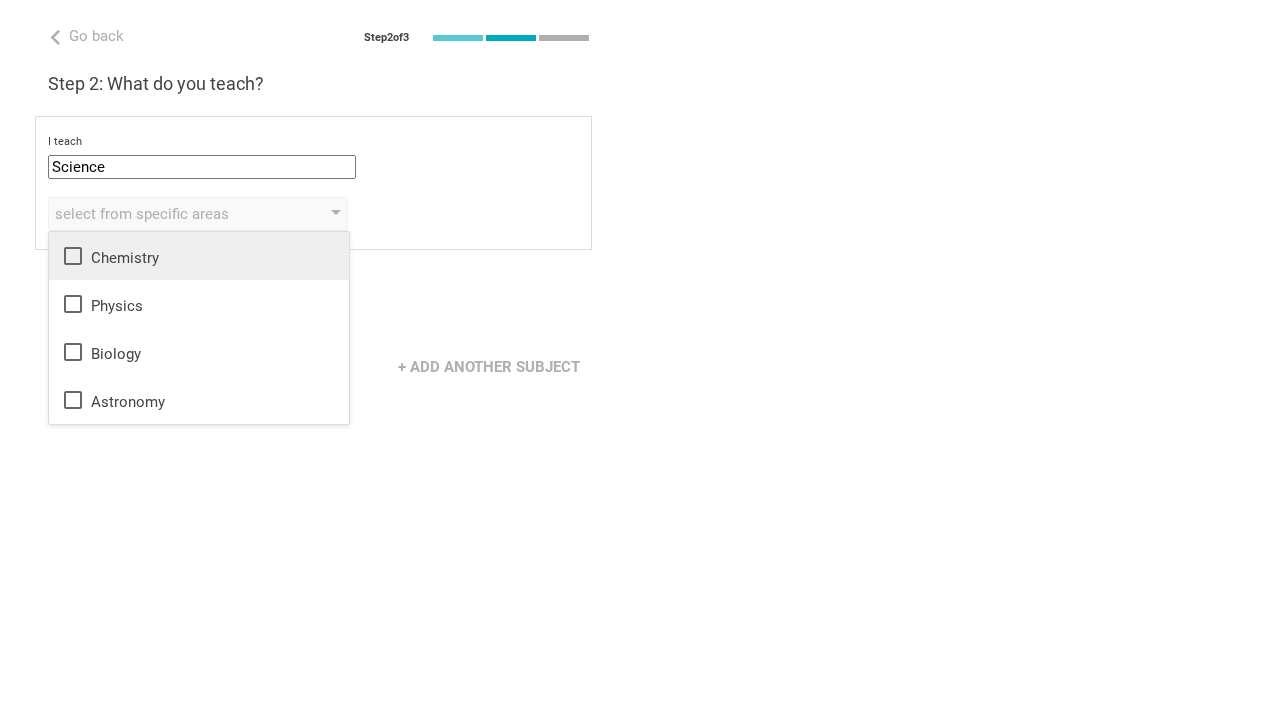 click on "Chemistry" at bounding box center (199, 256) 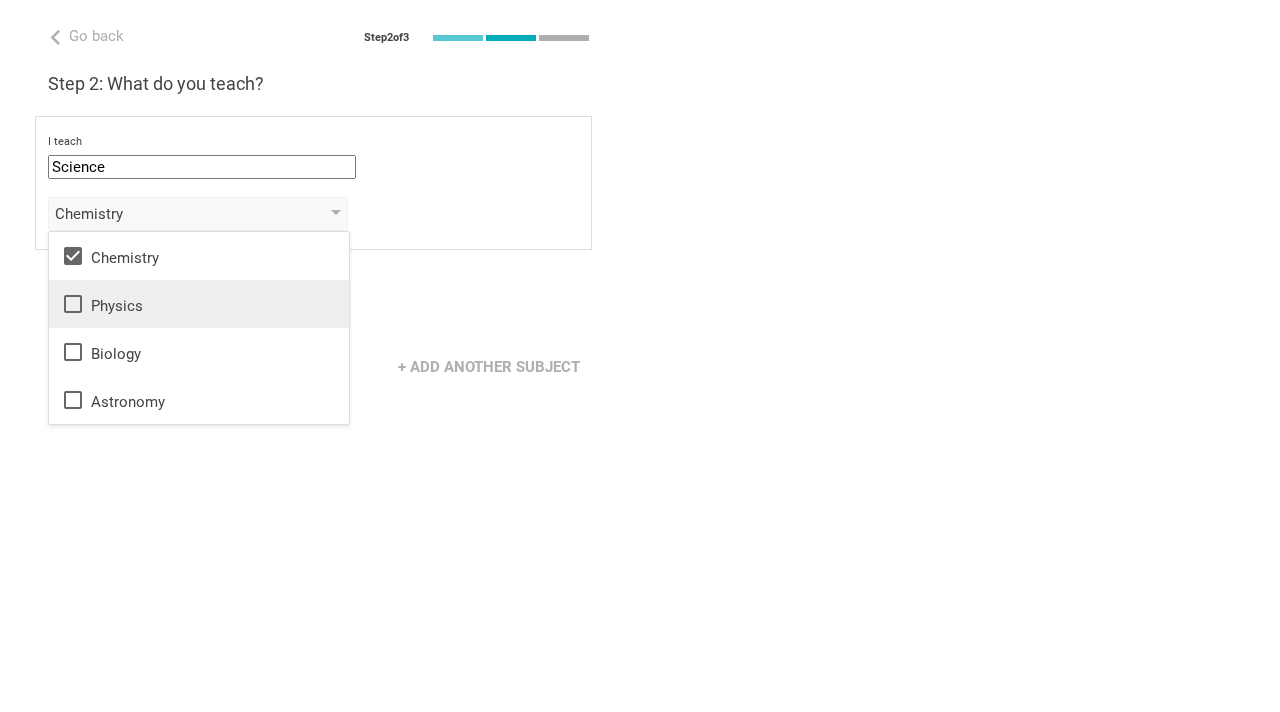 click on "Physics" at bounding box center [199, 304] 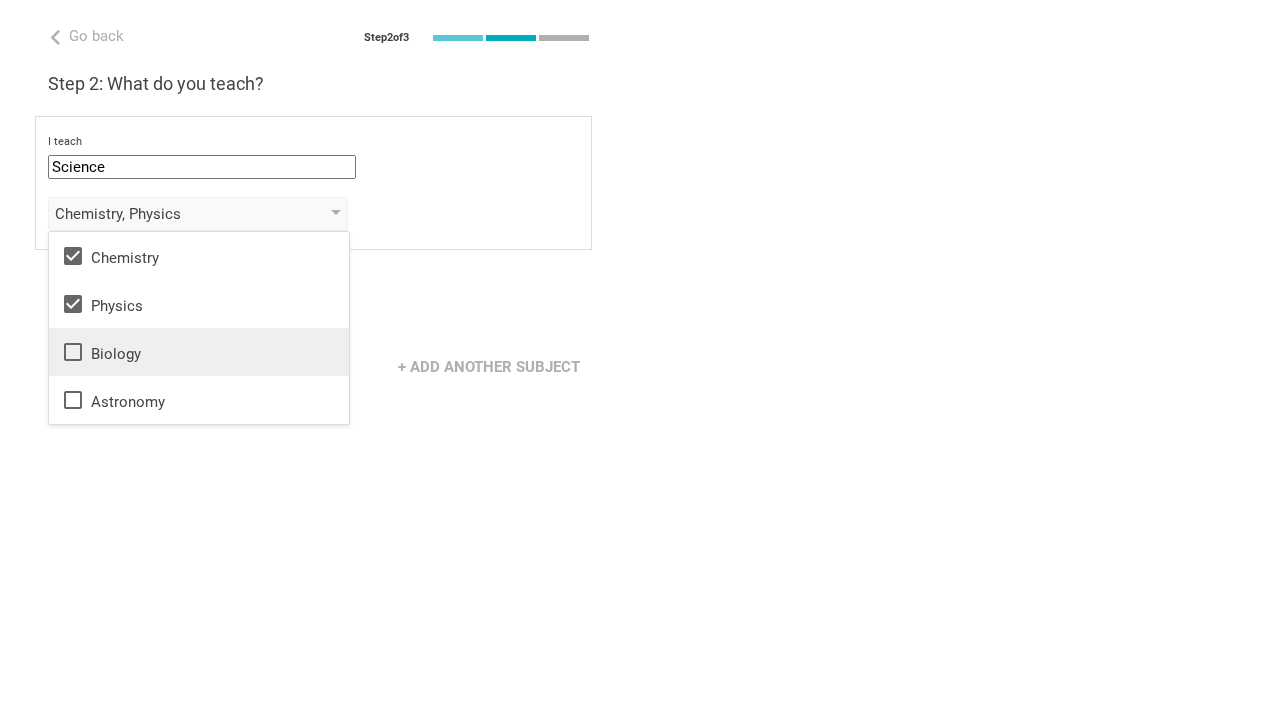 click on "Biology" at bounding box center [199, 352] 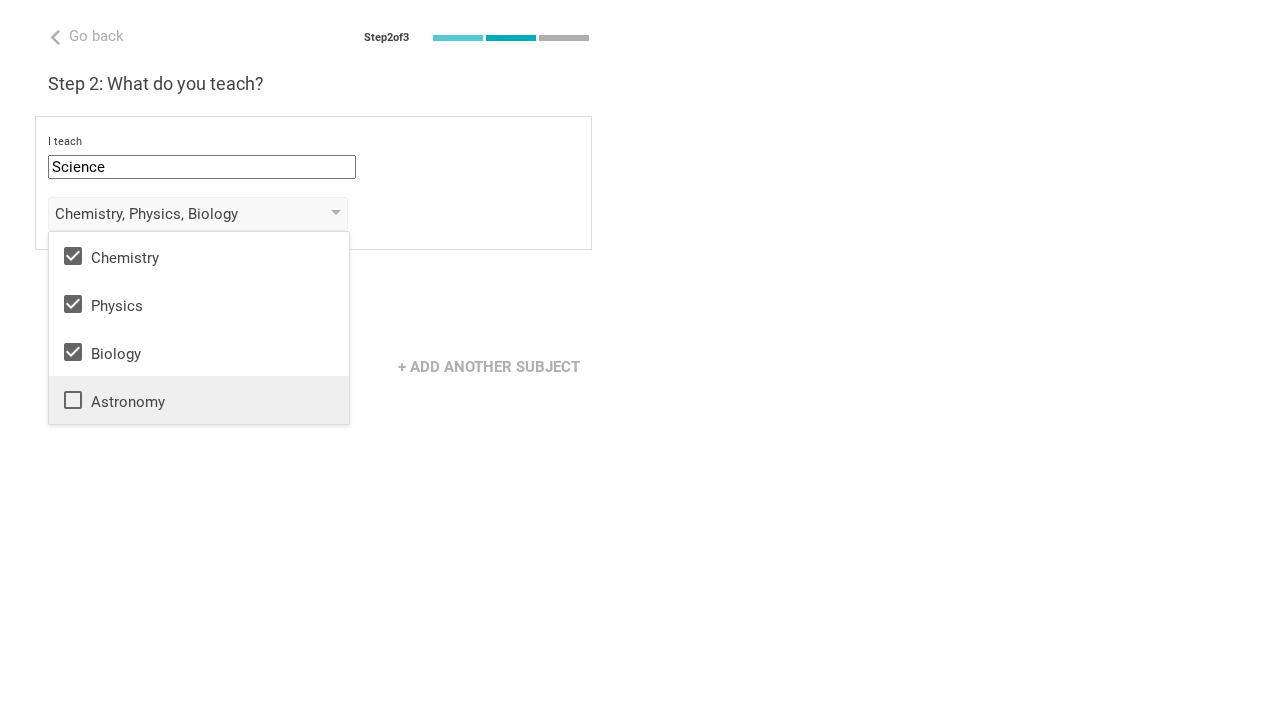 click 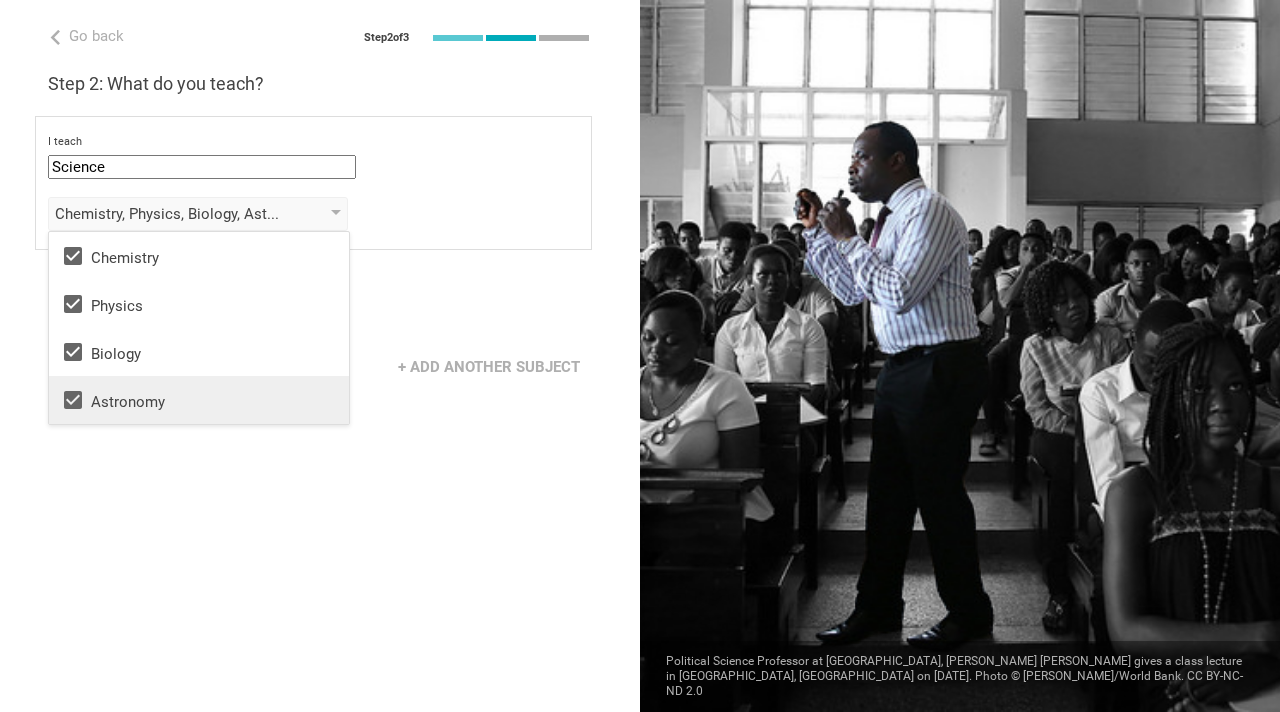 click on "Go back Step  2  of  3 Welcome, Lena! You are almost all set. Just answer a few simple questions to help us get to know you better and personalize your experience. Step 1: How would you describe yourself? I am a... Teacher Teacher Professor / Lecturer Instructional Coach Vice Principal or Principal Curriculum writer / Instructional designer School / district Administrator EdTech maker / enthusiast at the school school district college university program institute company organization professional children's school in New York City, New York Step 2: What do you teach? I teach Science Mathematics English (Language Arts) Science Social Studies Other Chemistry, Physics, Biology, Astronomy Chemistry Physics Biology Astronomy to the students of Grade Grade Class Year Level Standard select from grades 1 2 3 4 5 6 7 8 9 10 11 12 13 When describing my students, I would say that select from all phrases that apply there are students of various level of skill there are a few that perform poorly, but the rest do well Next" at bounding box center (320, 356) 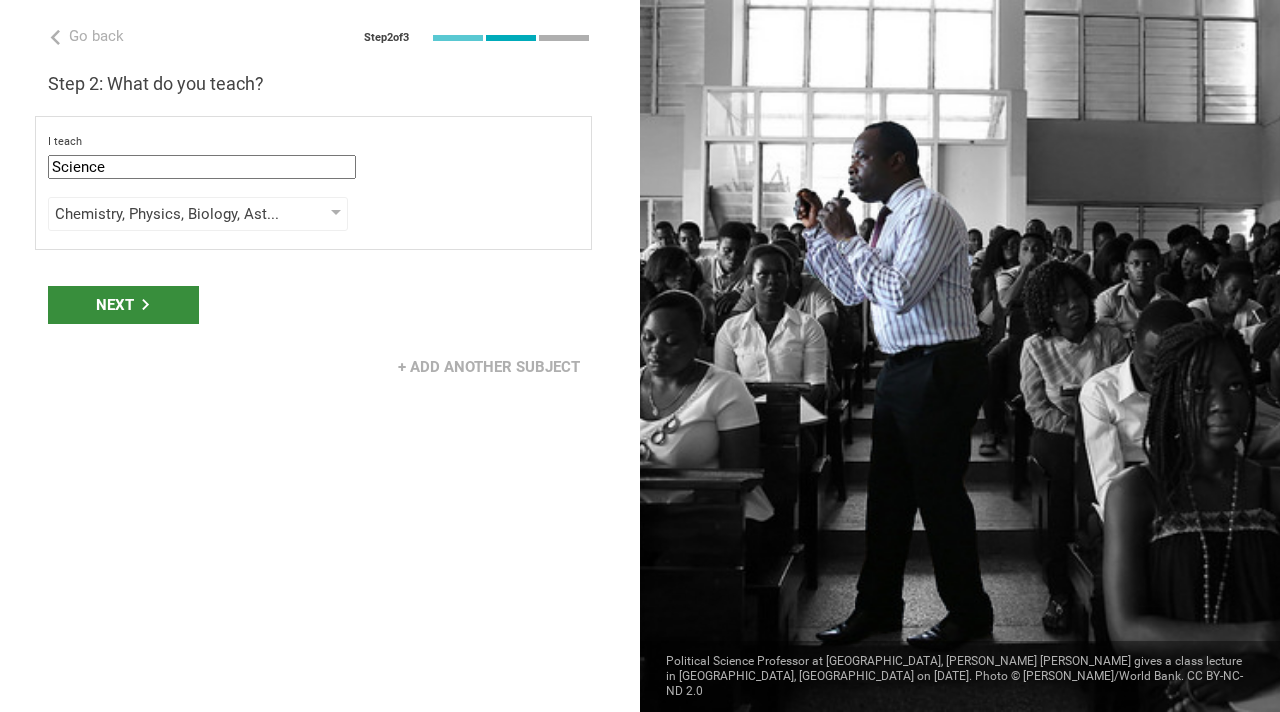 click on "Next" at bounding box center (123, 305) 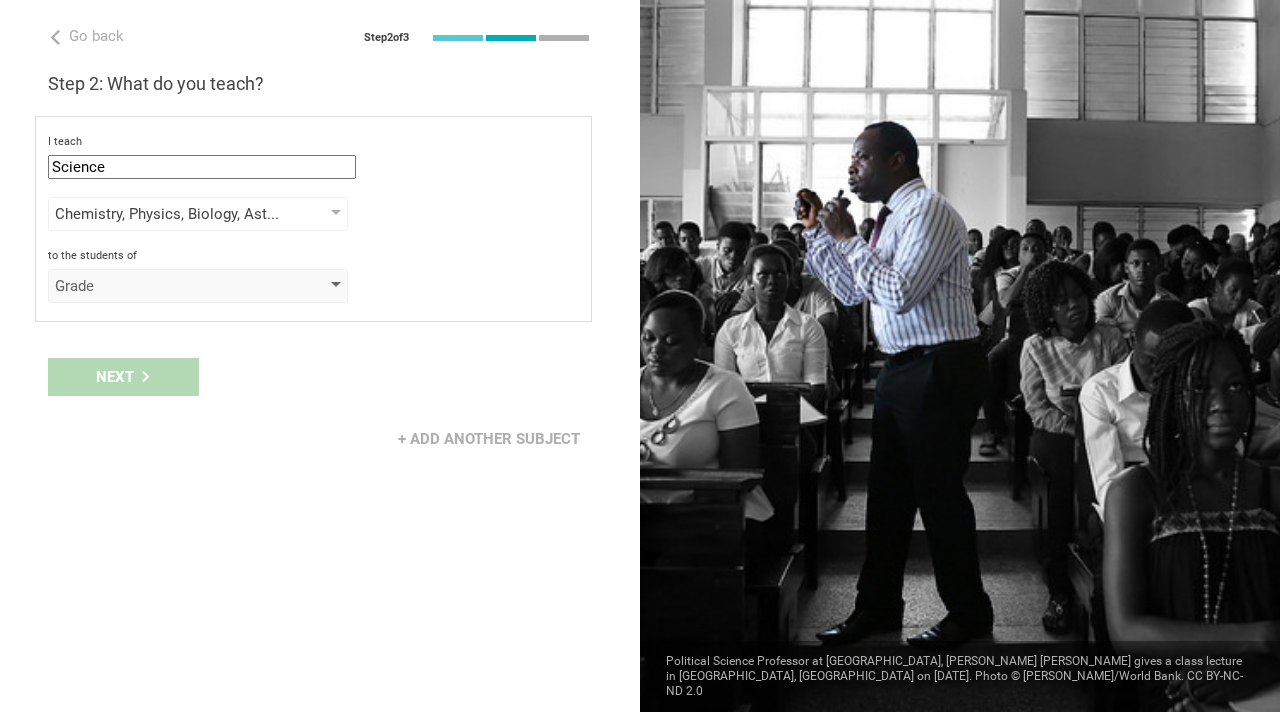click on "Grade" at bounding box center (169, 286) 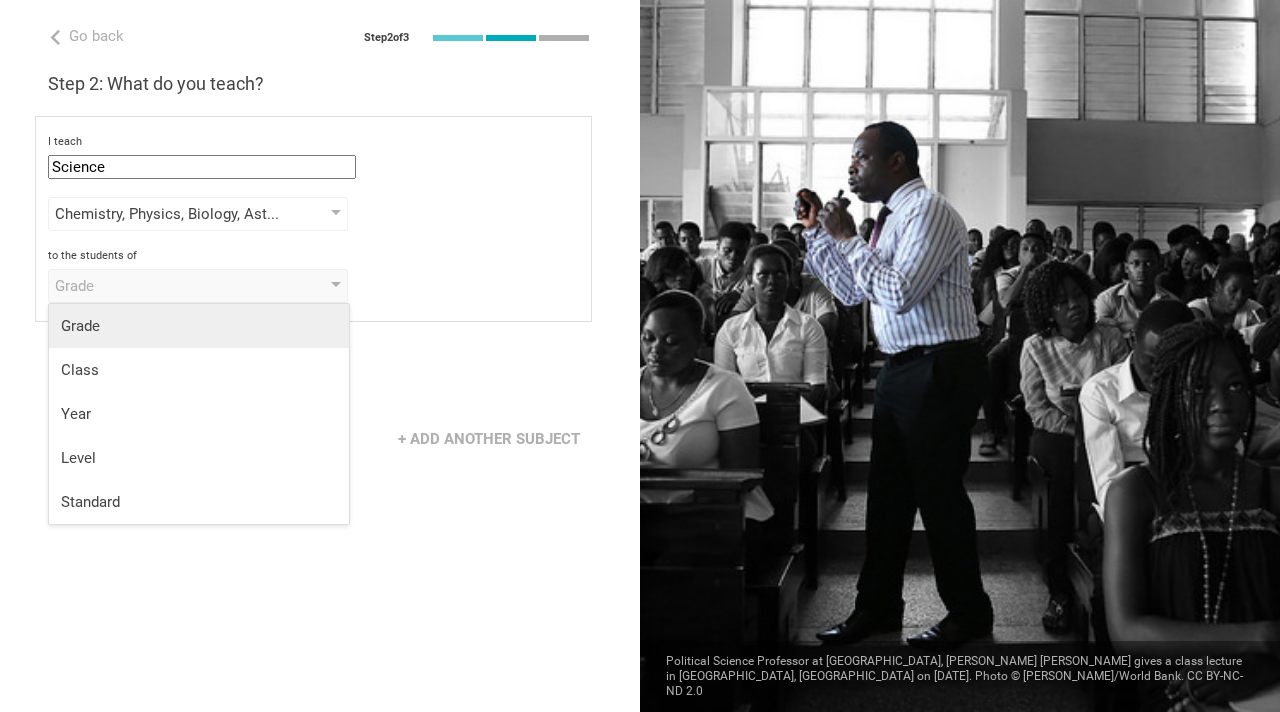 click on "Grade" at bounding box center [199, 326] 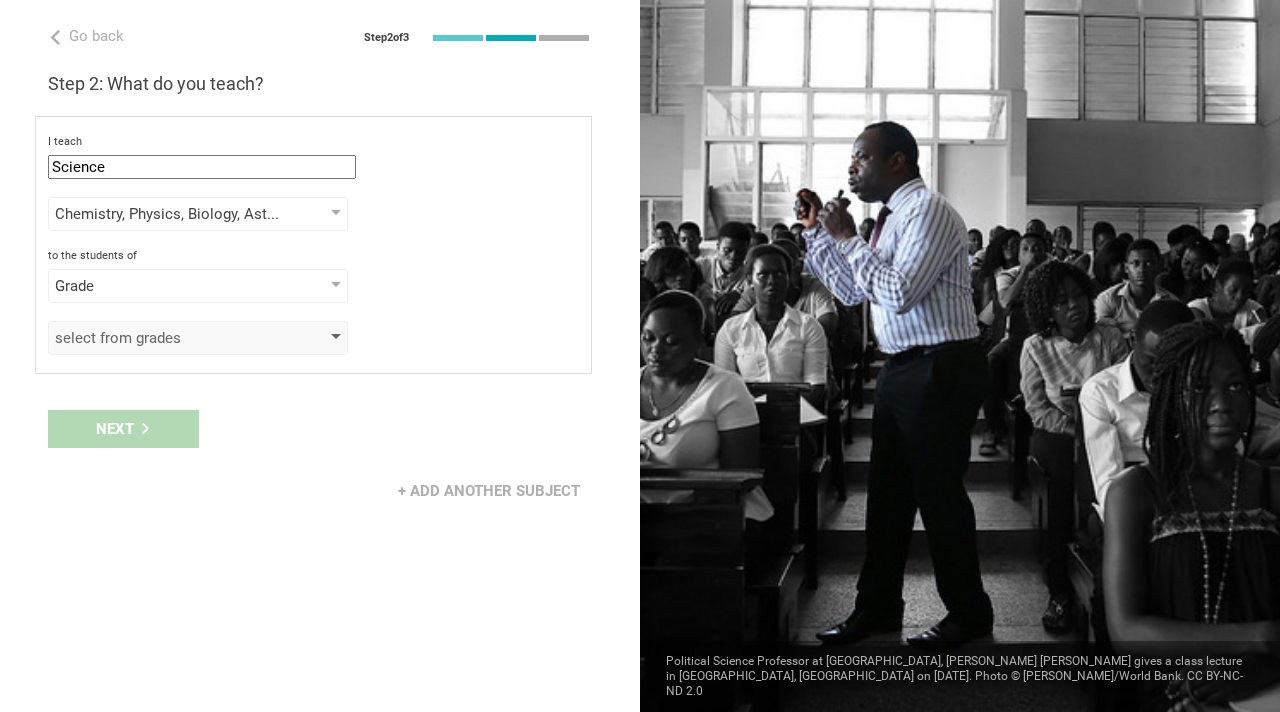 click on "select from grades" at bounding box center [169, 338] 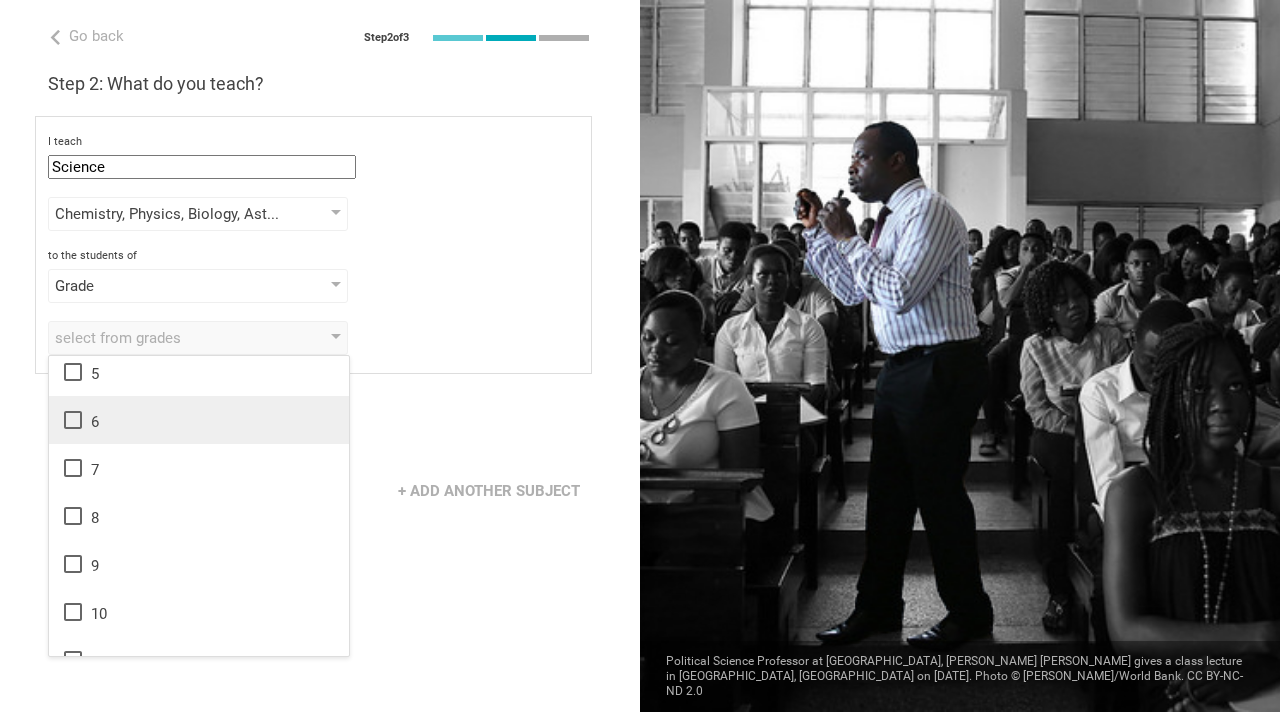 scroll, scrollTop: 203, scrollLeft: 0, axis: vertical 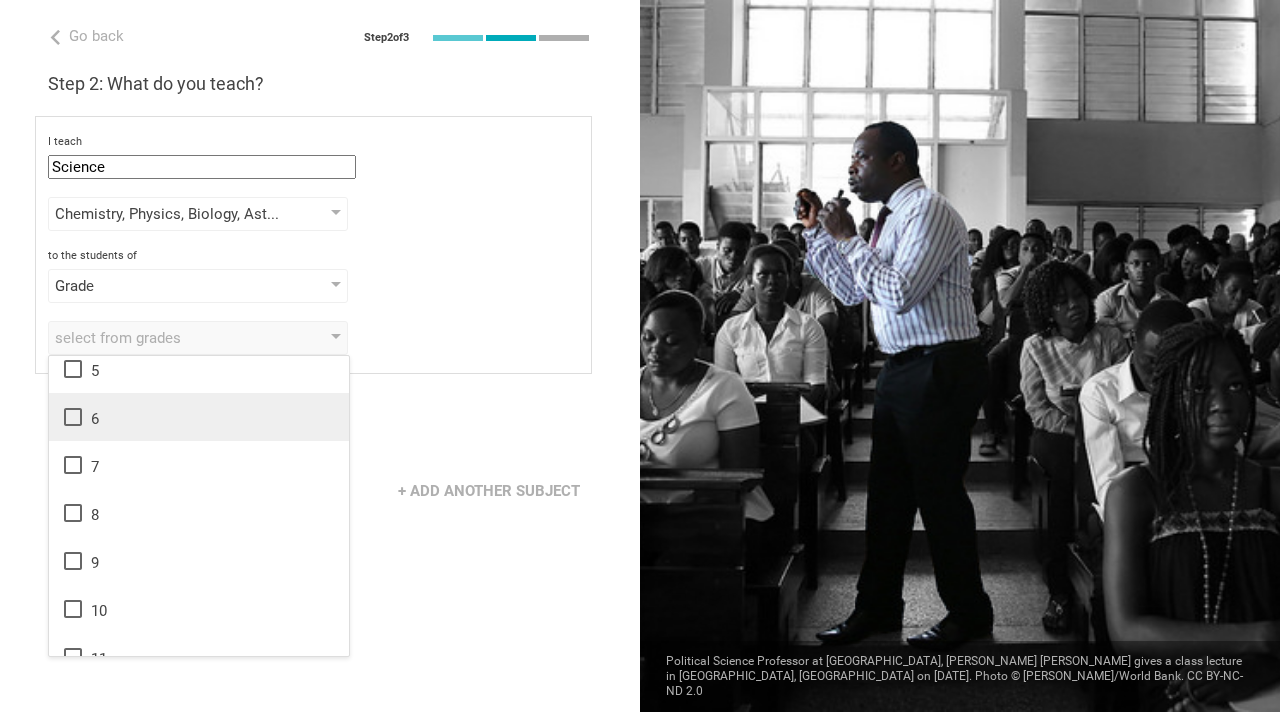 click 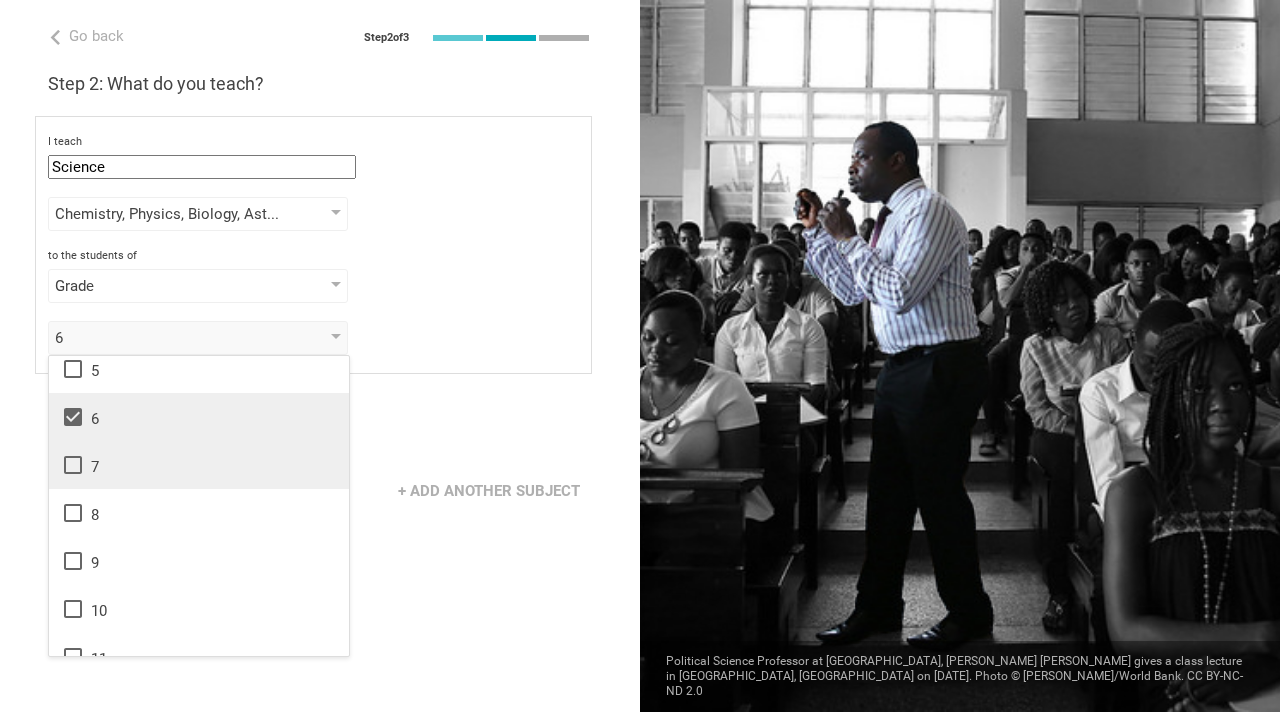 click 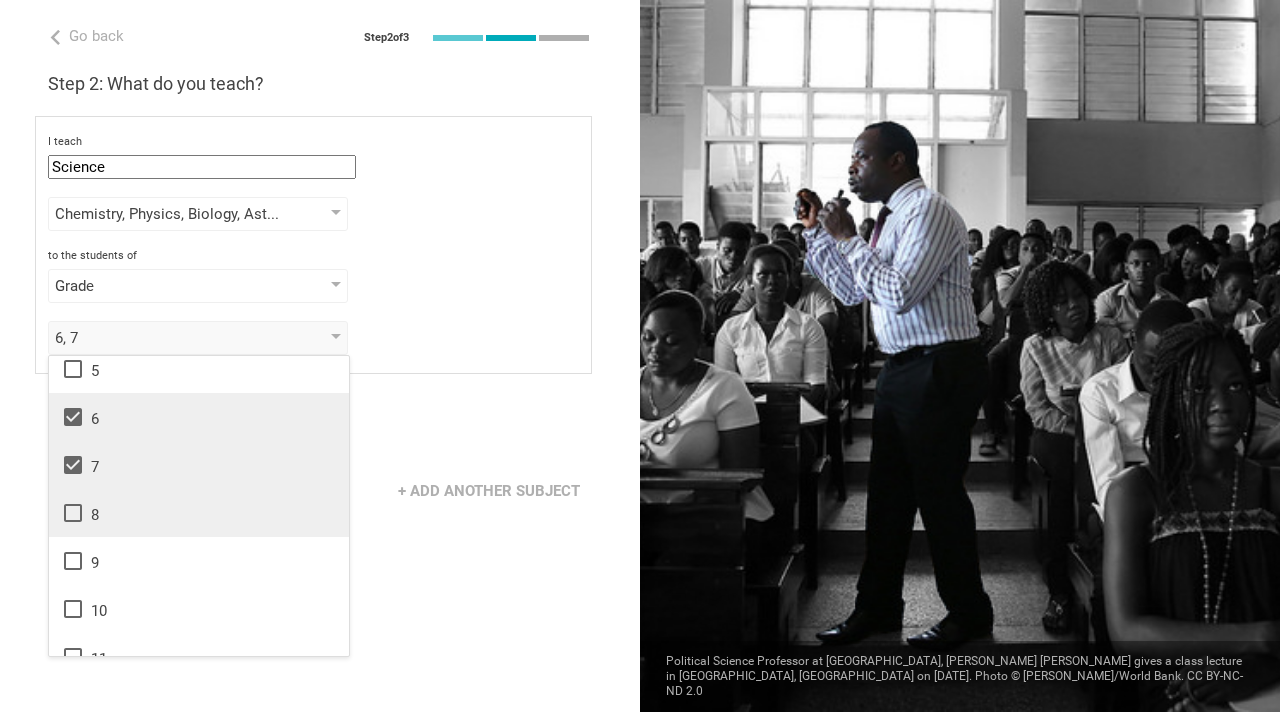 click 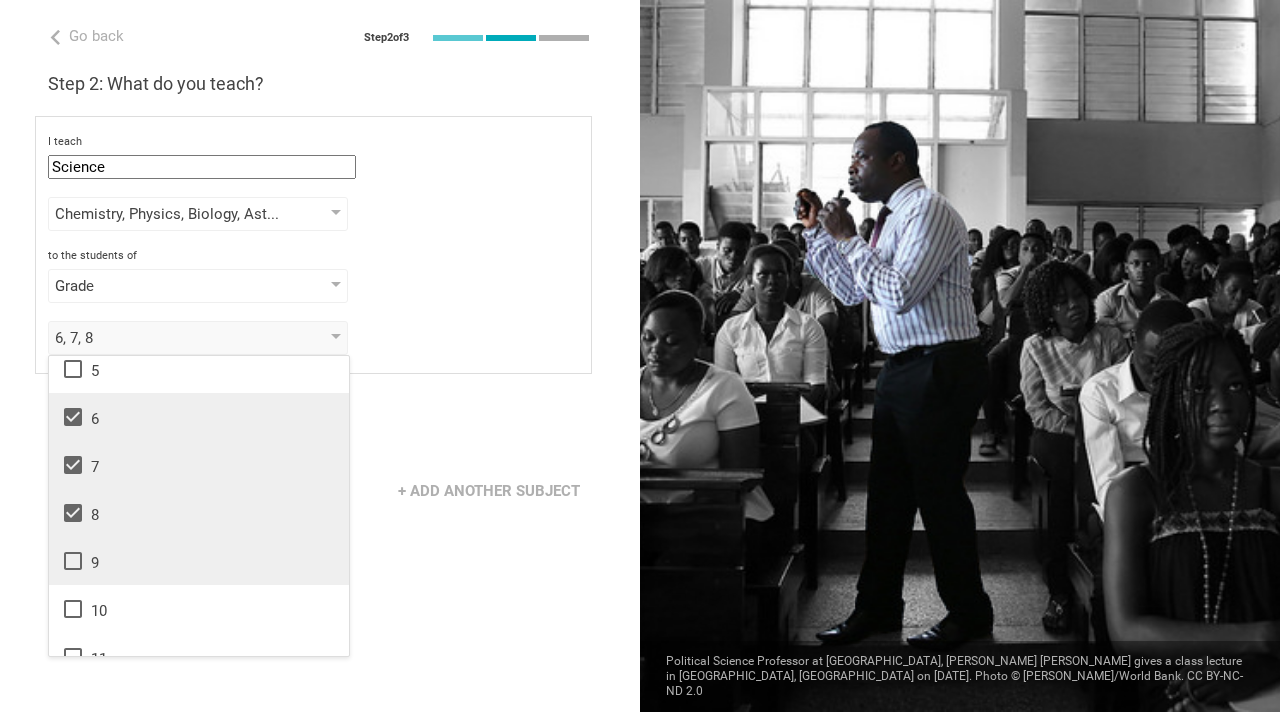 click 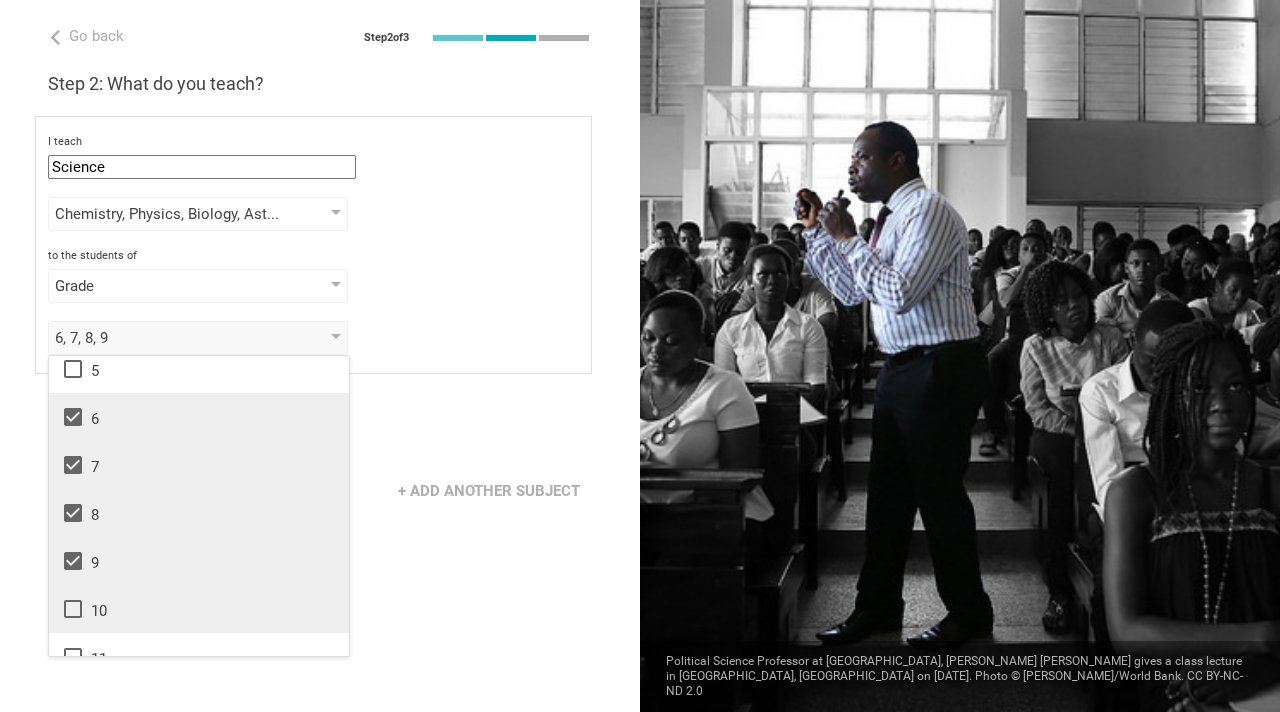 click 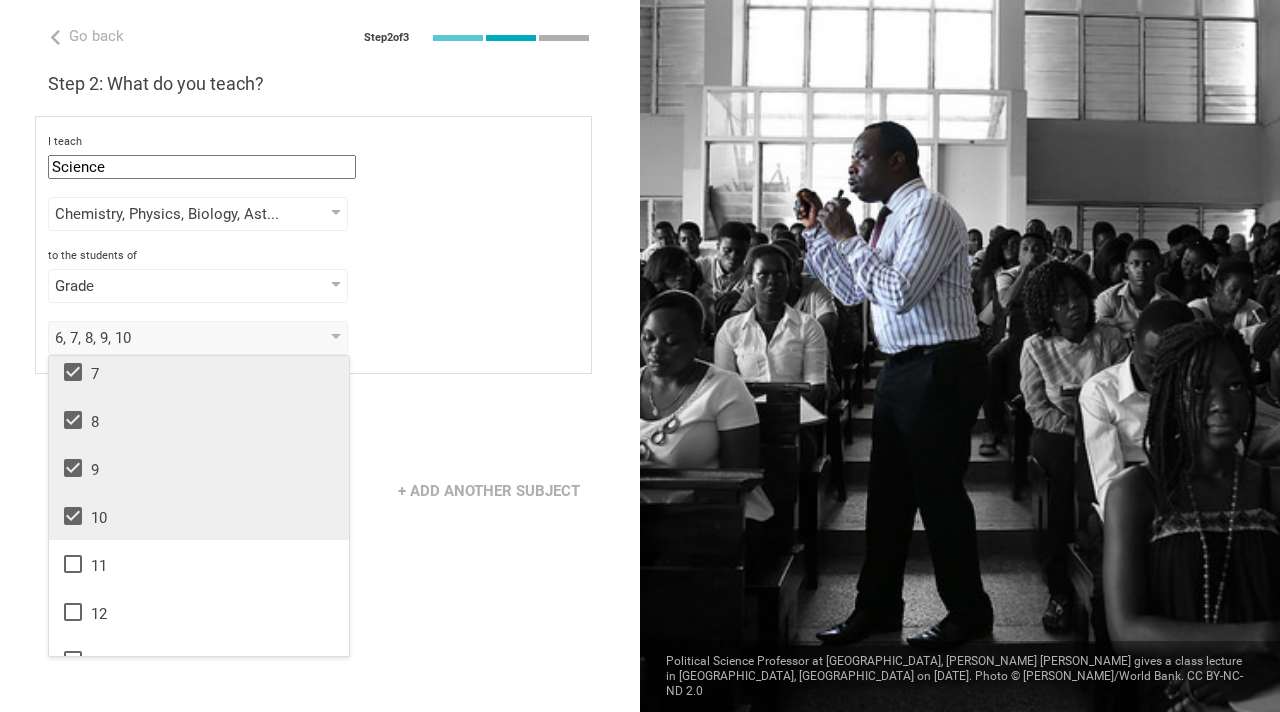 scroll, scrollTop: 324, scrollLeft: 0, axis: vertical 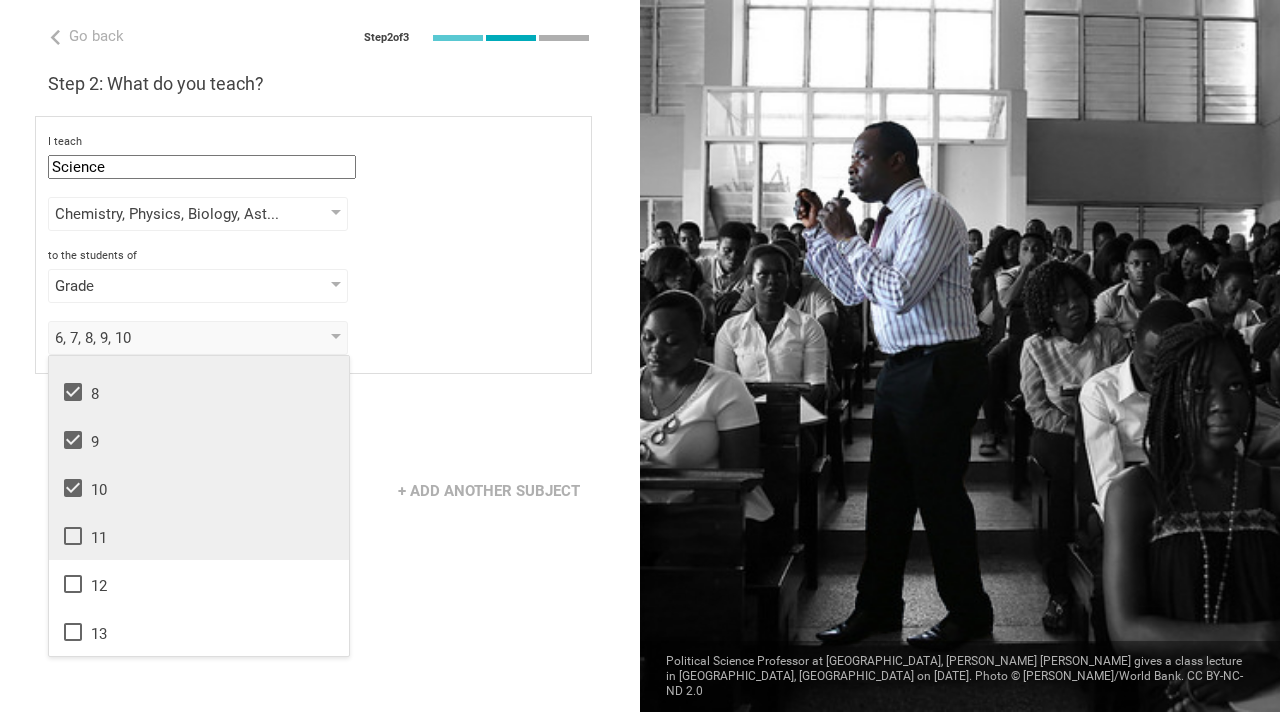 click 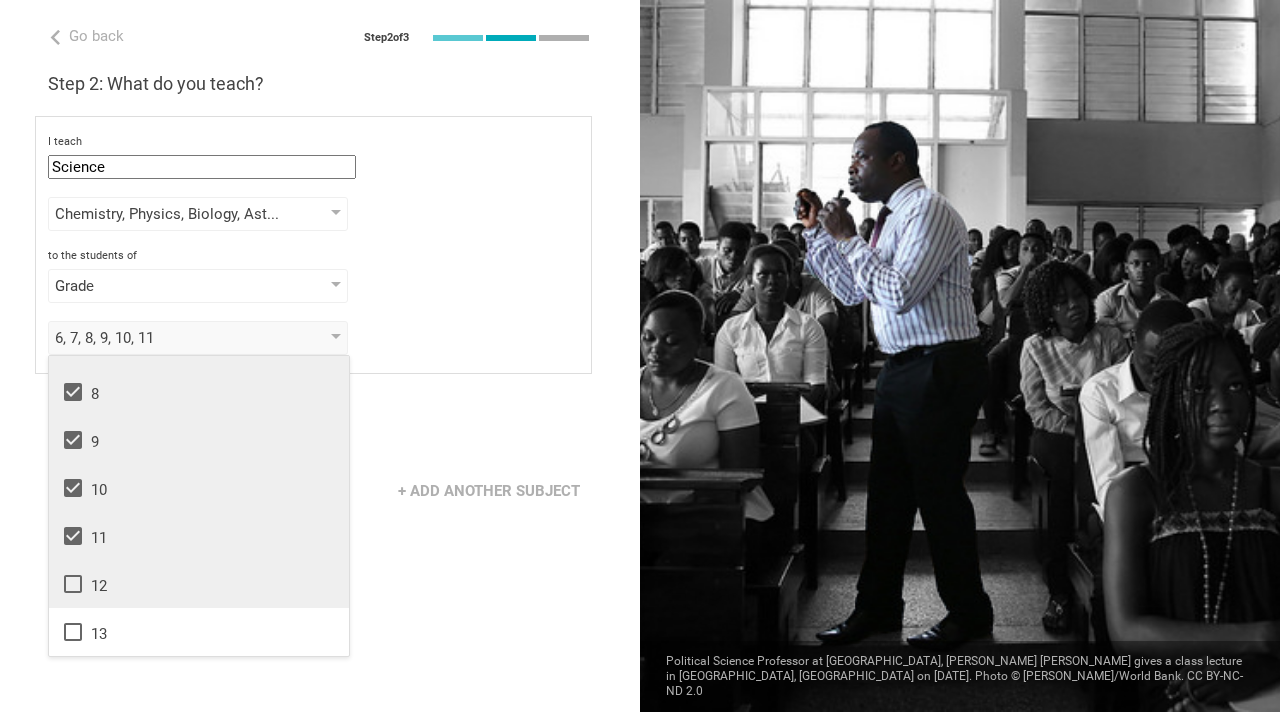 click 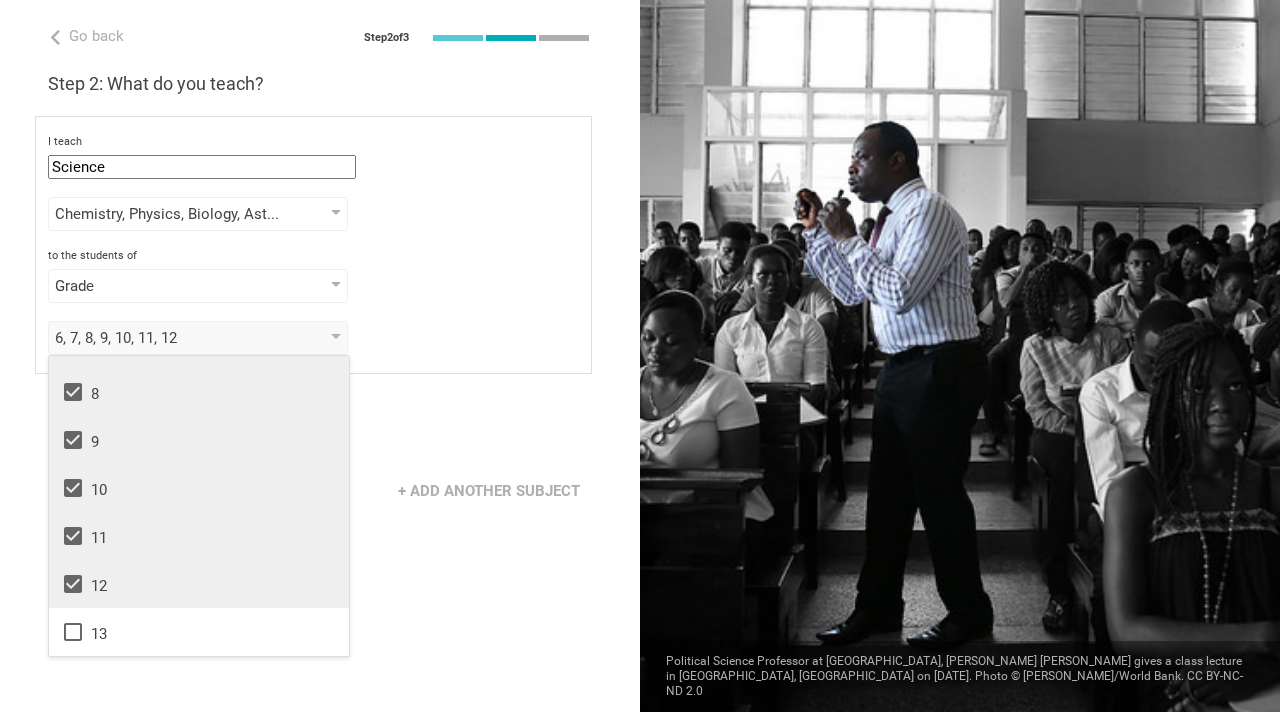 click on "Go back Step  2  of  3 Welcome, Lena! You are almost all set. Just answer a few simple questions to help us get to know you better and personalize your experience. Step 1: How would you describe yourself? I am a... Teacher Teacher Professor / Lecturer Instructional Coach Vice Principal or Principal Curriculum writer / Instructional designer School / district Administrator EdTech maker / enthusiast at the school school district college university program institute company organization professional children's school in New York City, New York Step 2: What do you teach? I teach Science Mathematics English (Language Arts) Science Social Studies Other Chemistry, Physics, Biology, Astronomy Chemistry Physics Biology Astronomy to the students of Grade Grade Class Year Level Standard 6, 7, 8, 9, 10, 11, 12 1 2 3 4 5 6 7 8 9 10 11 12 13 When describing my students, I would say that select from all phrases that apply there are students of various level of skill there are a few that perform poorly, but the rest do well" at bounding box center (320, 356) 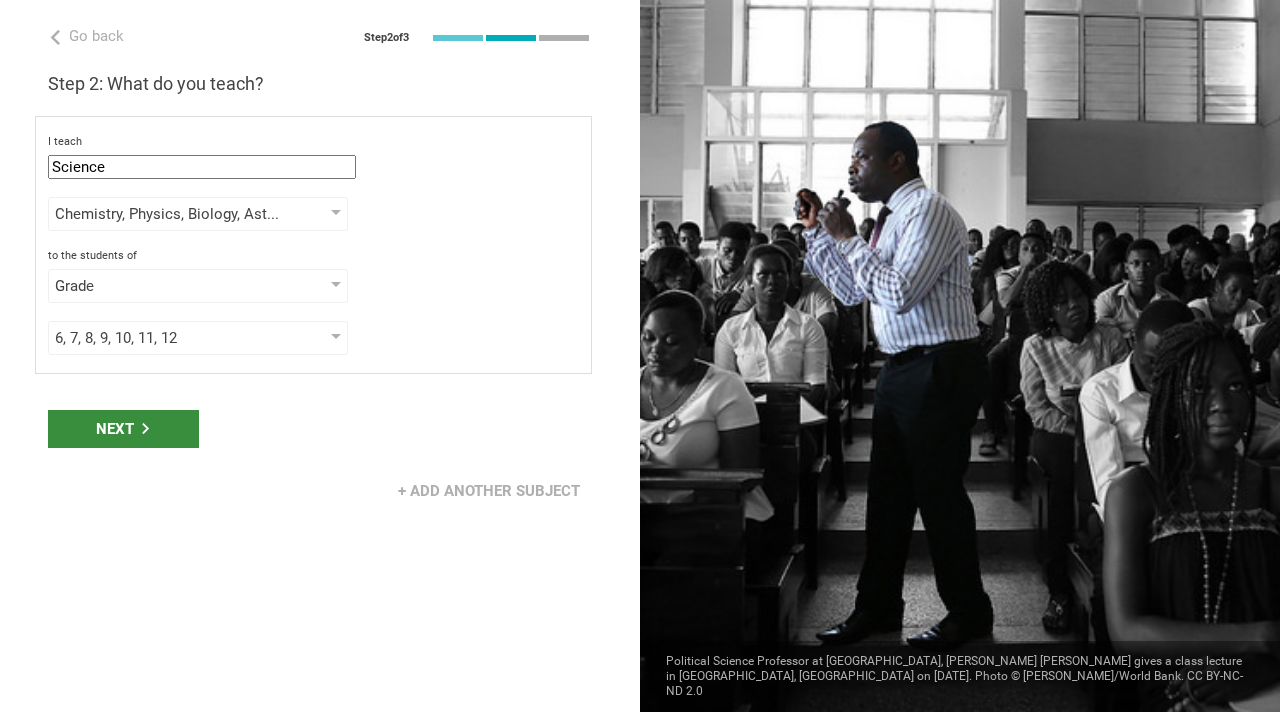 click on "Next" at bounding box center [123, 429] 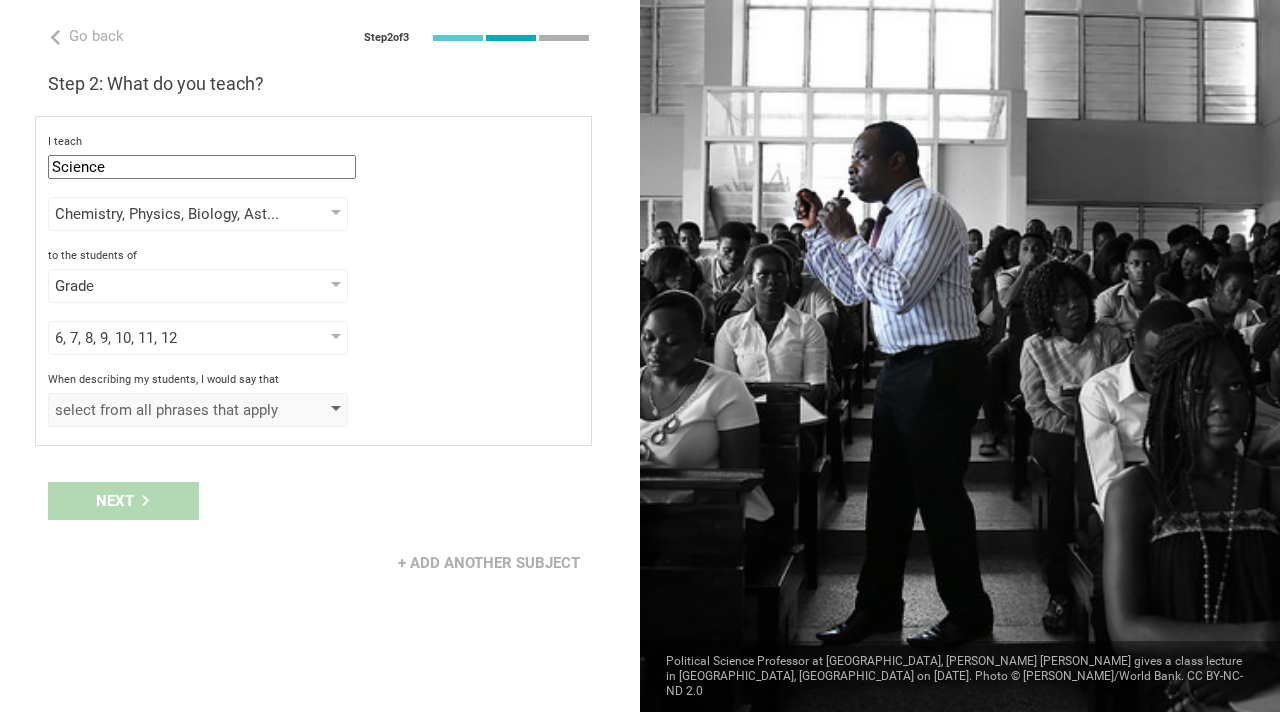 click on "select from all phrases that apply" at bounding box center [169, 410] 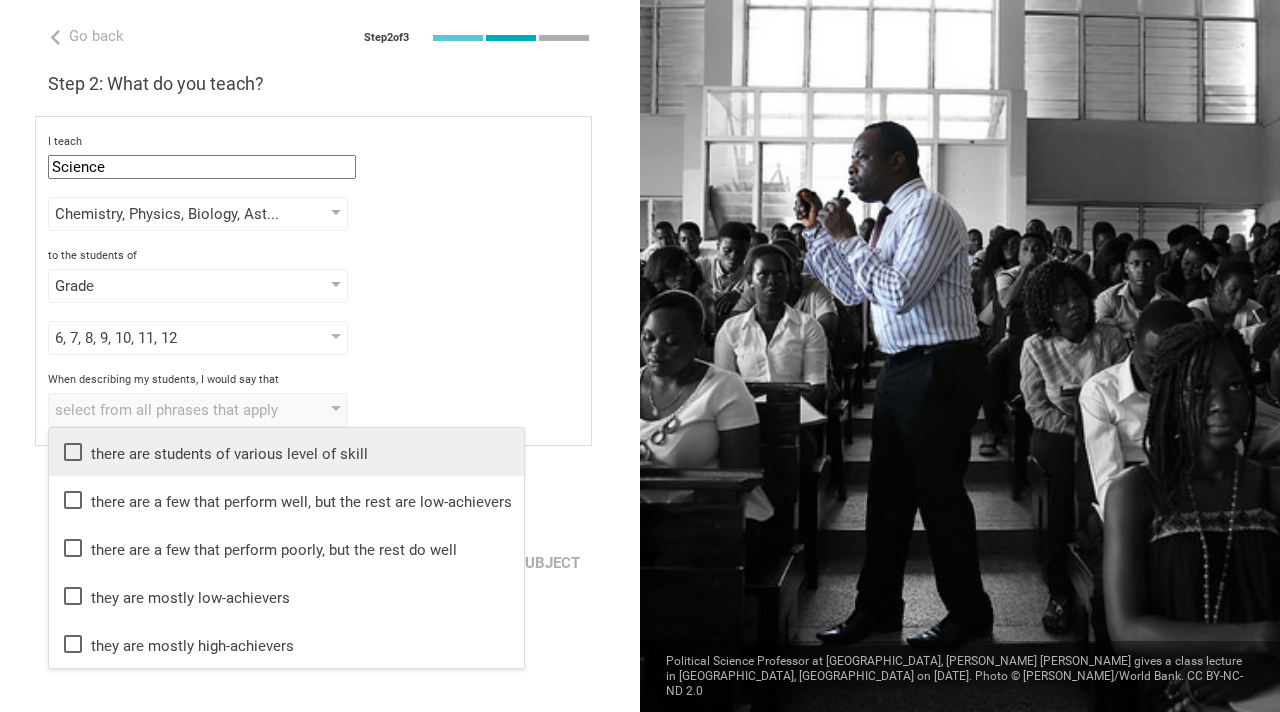 click on "there are students of various level of skill" at bounding box center (286, 452) 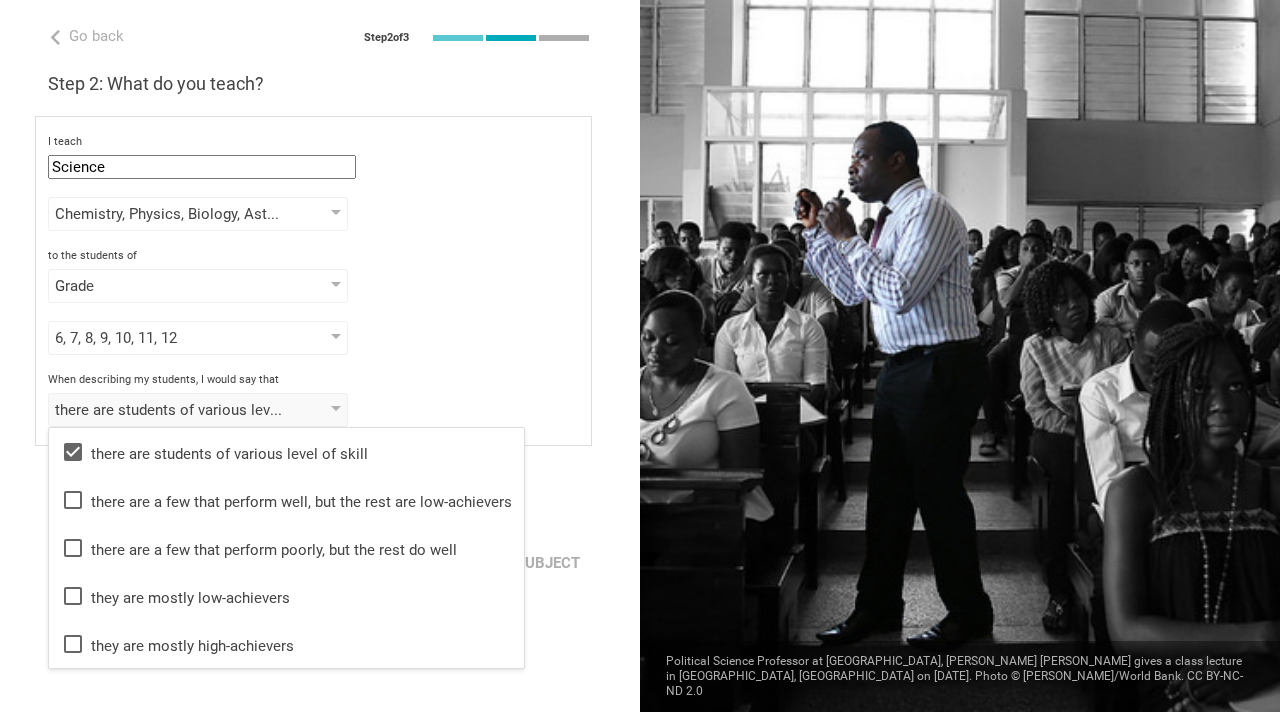 click on "+ Add another subject" at bounding box center [320, 563] 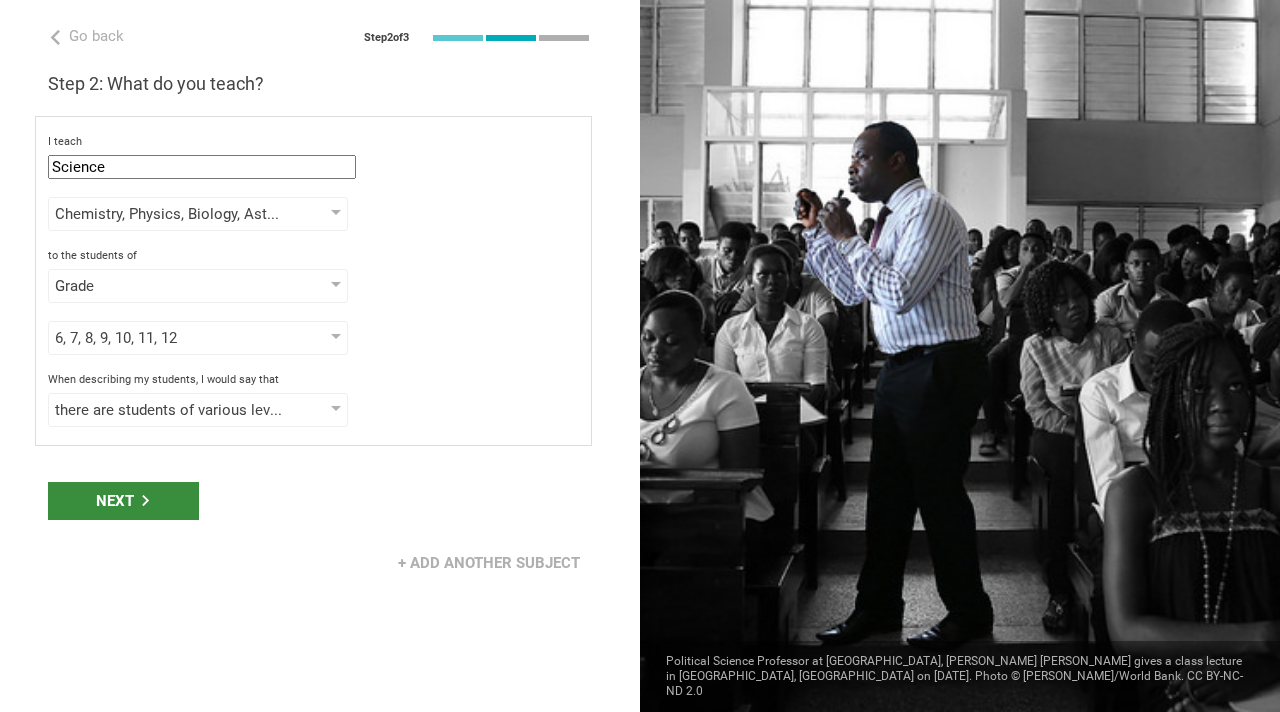 click 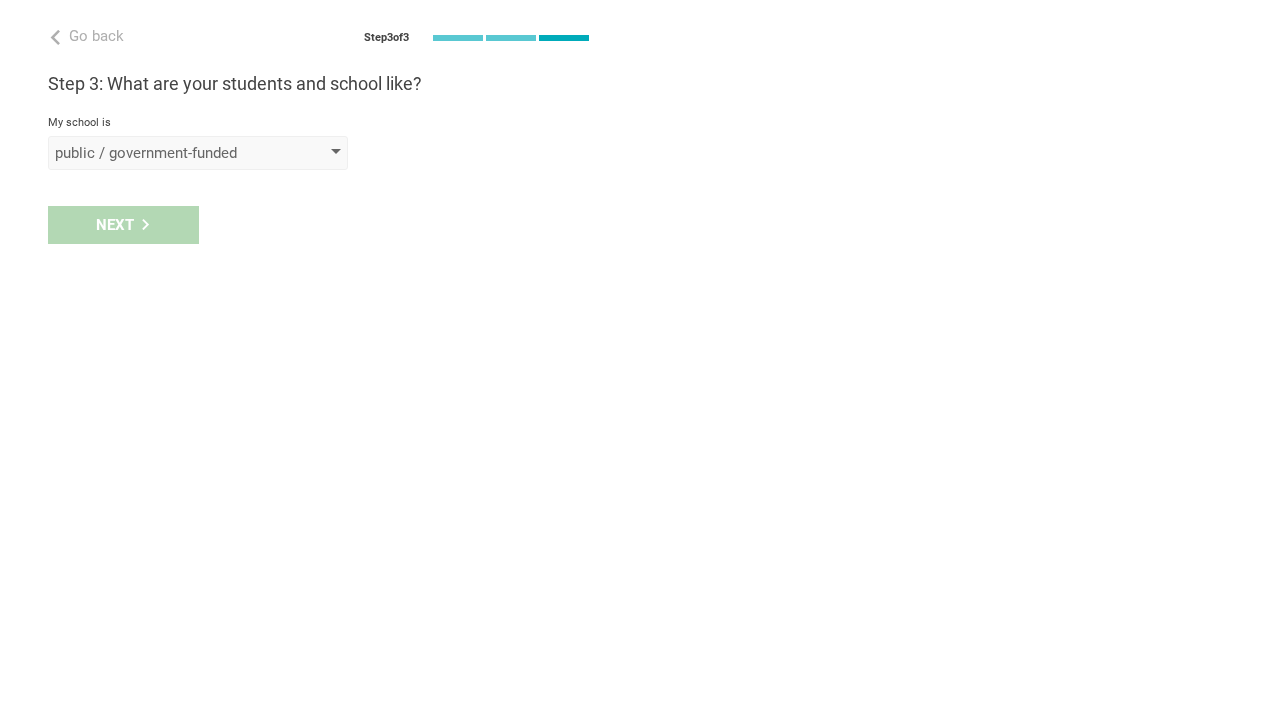 click on "public / government-funded" at bounding box center (169, 153) 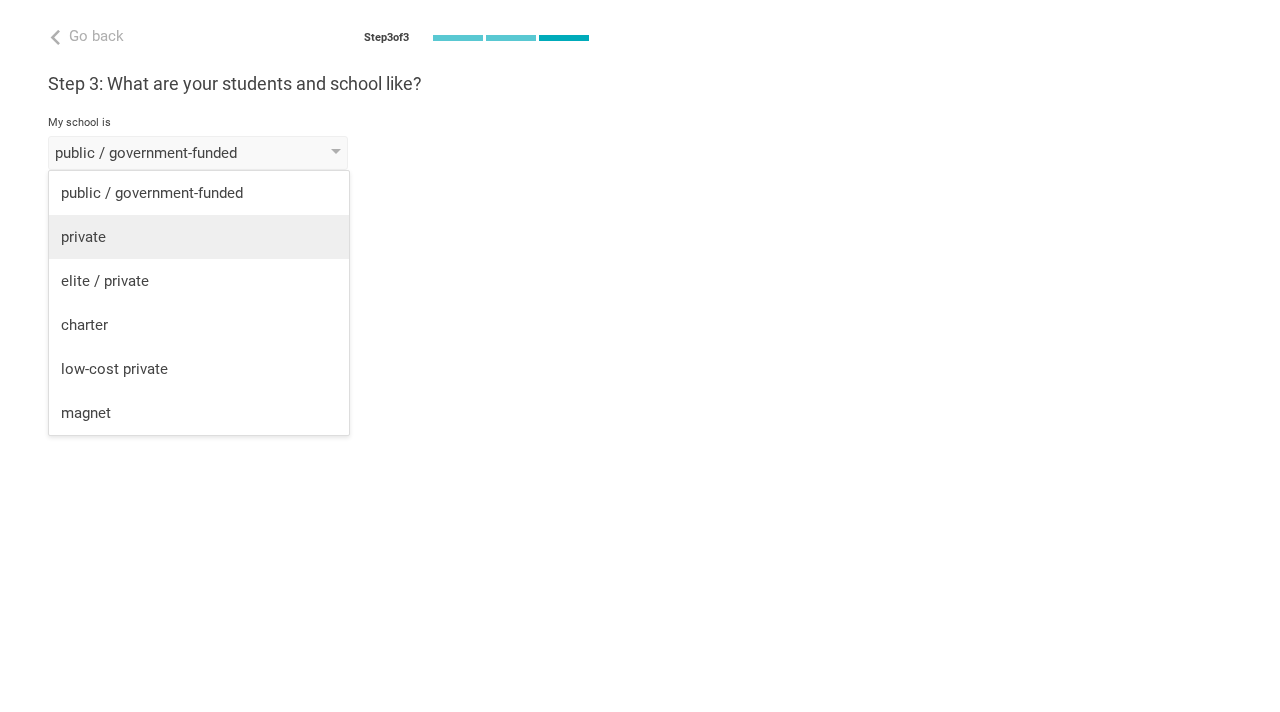 click on "private" at bounding box center [199, 237] 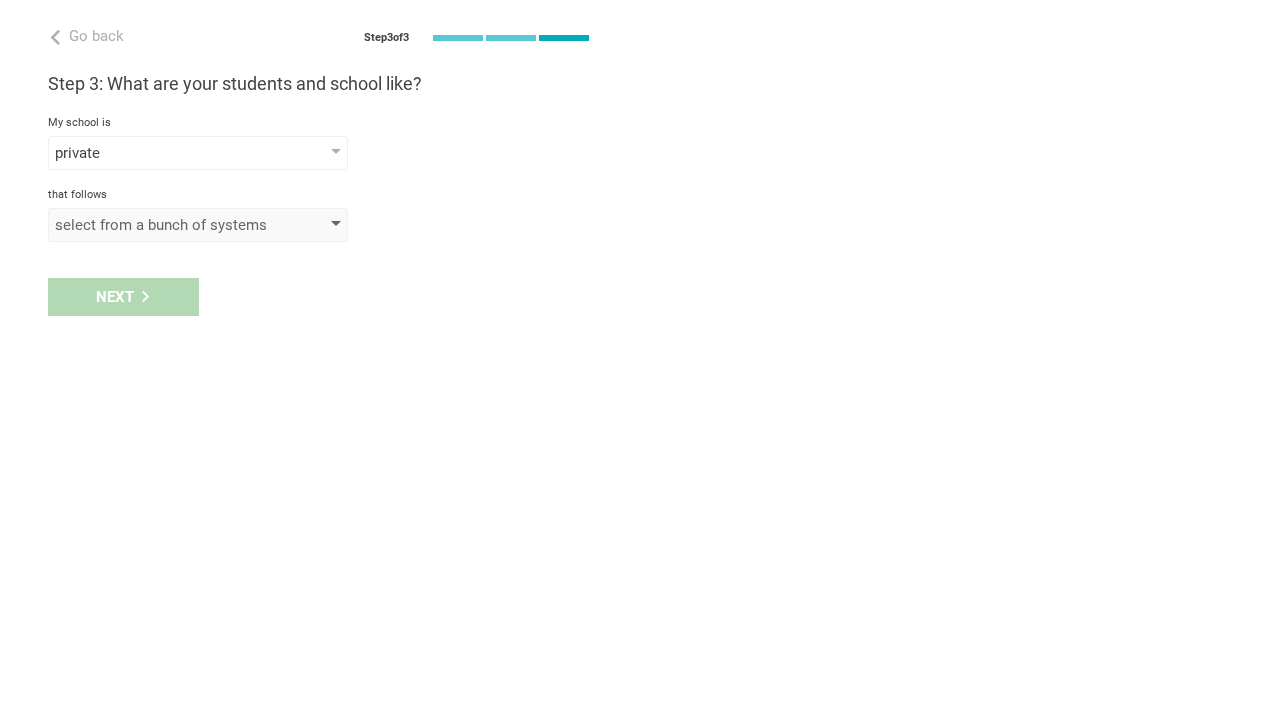 click on "select from a bunch of systems" at bounding box center (169, 225) 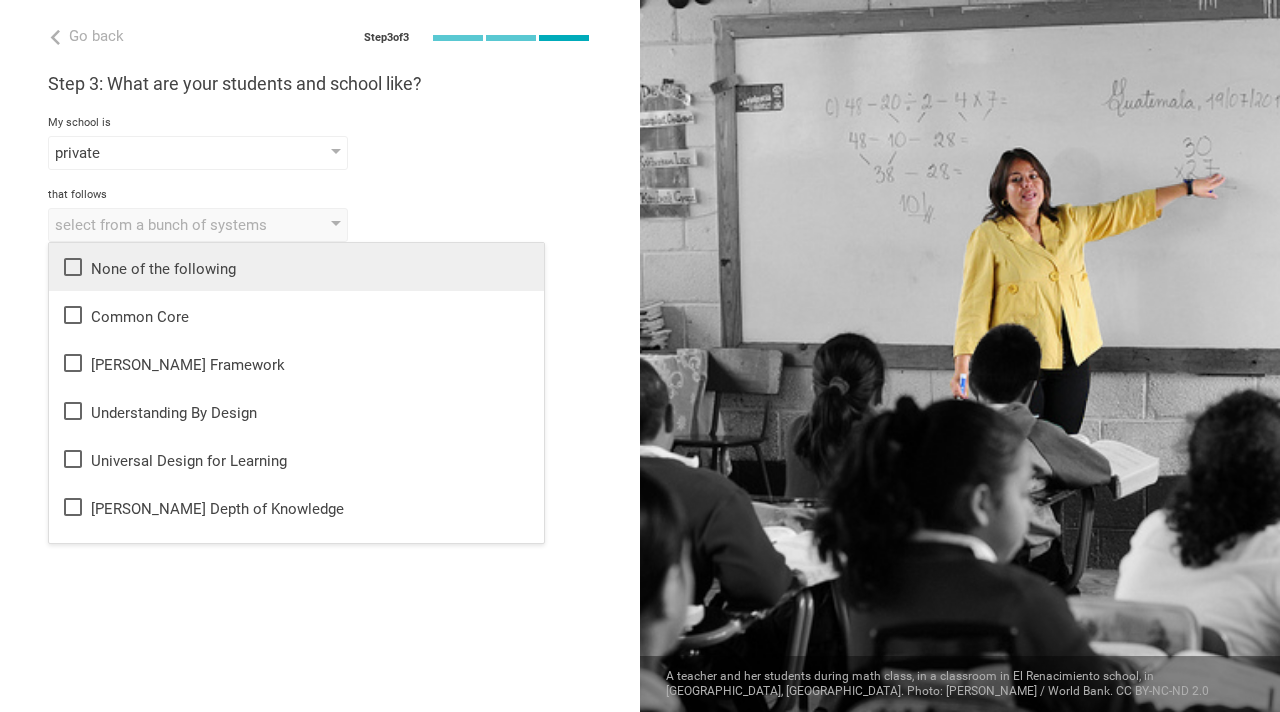 click on "None of the following" at bounding box center (296, 267) 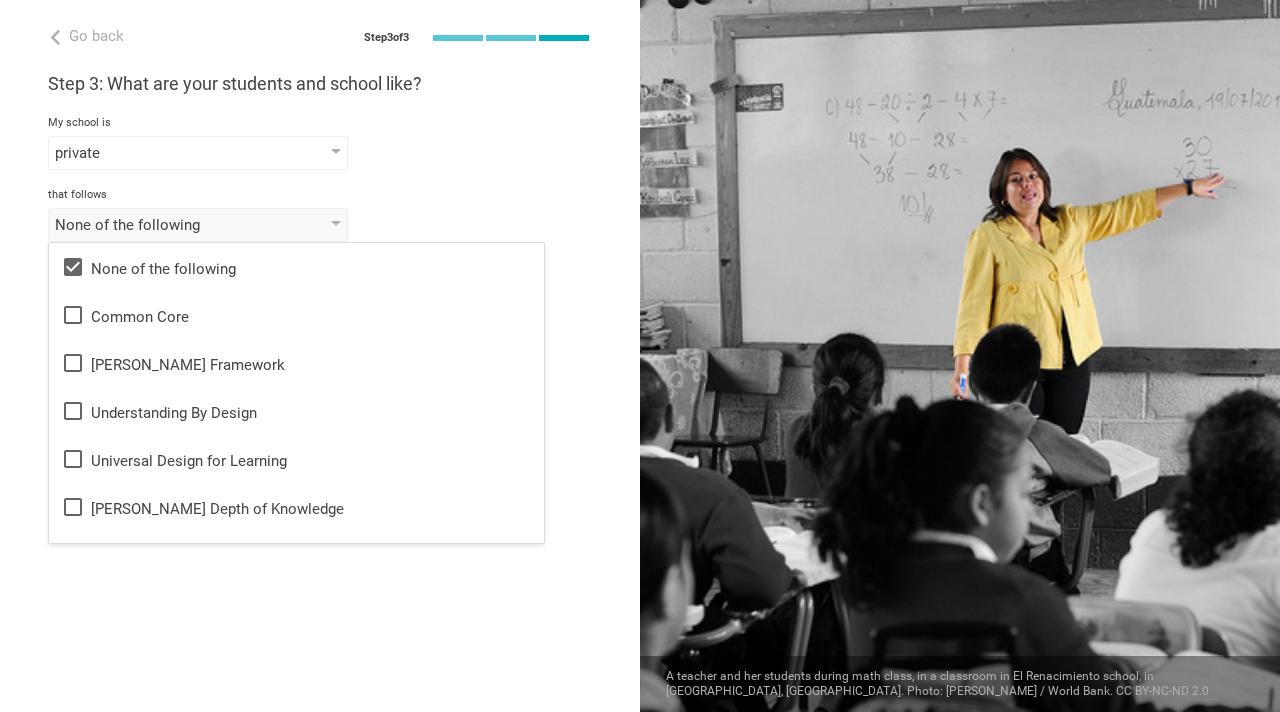 click on "Go back Step  3  of  3 Welcome, Lena! You are almost all set. Just answer a few simple questions to help us get to know you better and personalize your experience. Step 1: How would you describe yourself? I am a... Teacher Teacher Professor / Lecturer Instructional Coach Vice Principal or Principal Curriculum writer / Instructional designer School / district Administrator EdTech maker / enthusiast at the school school district college university program institute company organization professional children's school in New York City, New York Step 2: What do you teach? I teach Science Mathematics English (Language Arts) Science Social Studies Other Chemistry, Physics, Biology, Astronomy Chemistry Physics Biology Astronomy to the students of Grade Grade Class Year Level Standard 6, 7, 8, 9, 10, 11, 12 1 2 3 4 5 6 7 8 9 10 11 12 13 When describing my students, I would say that there are students of various level of skill there are students of various level of skill they are mostly low-achievers My school is PARCC" at bounding box center [320, 356] 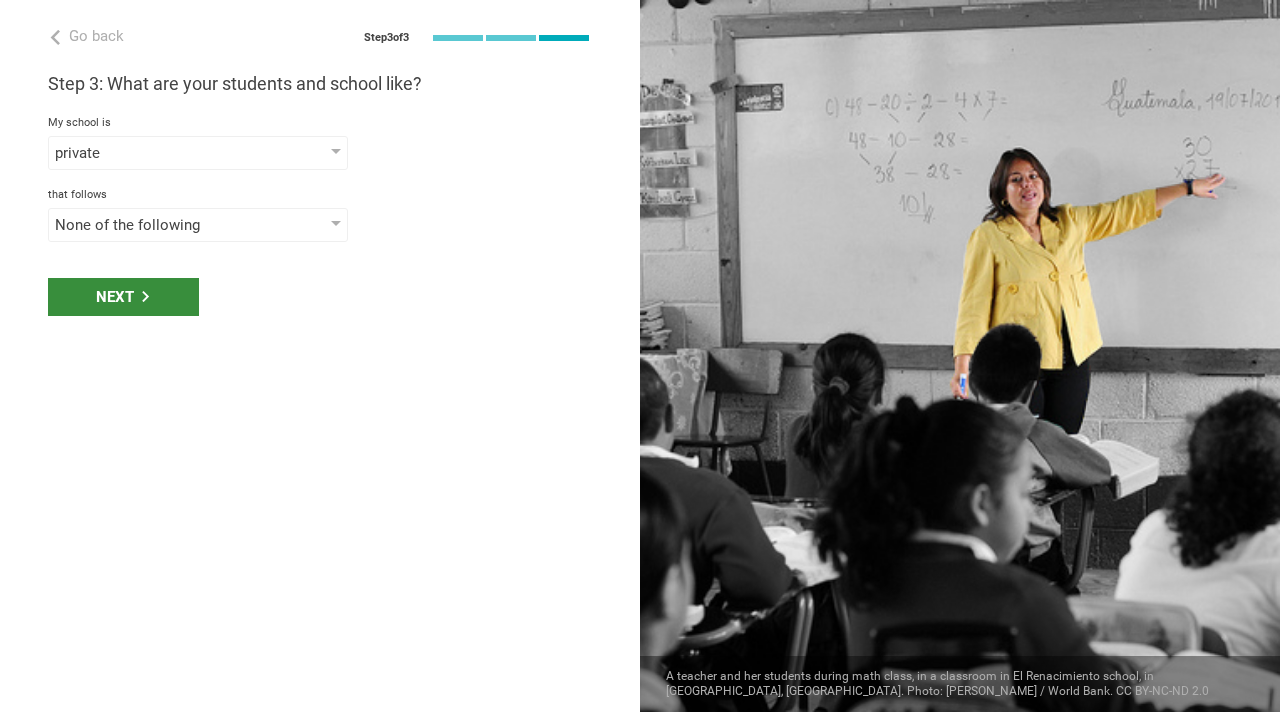 click on "Next" at bounding box center (123, 297) 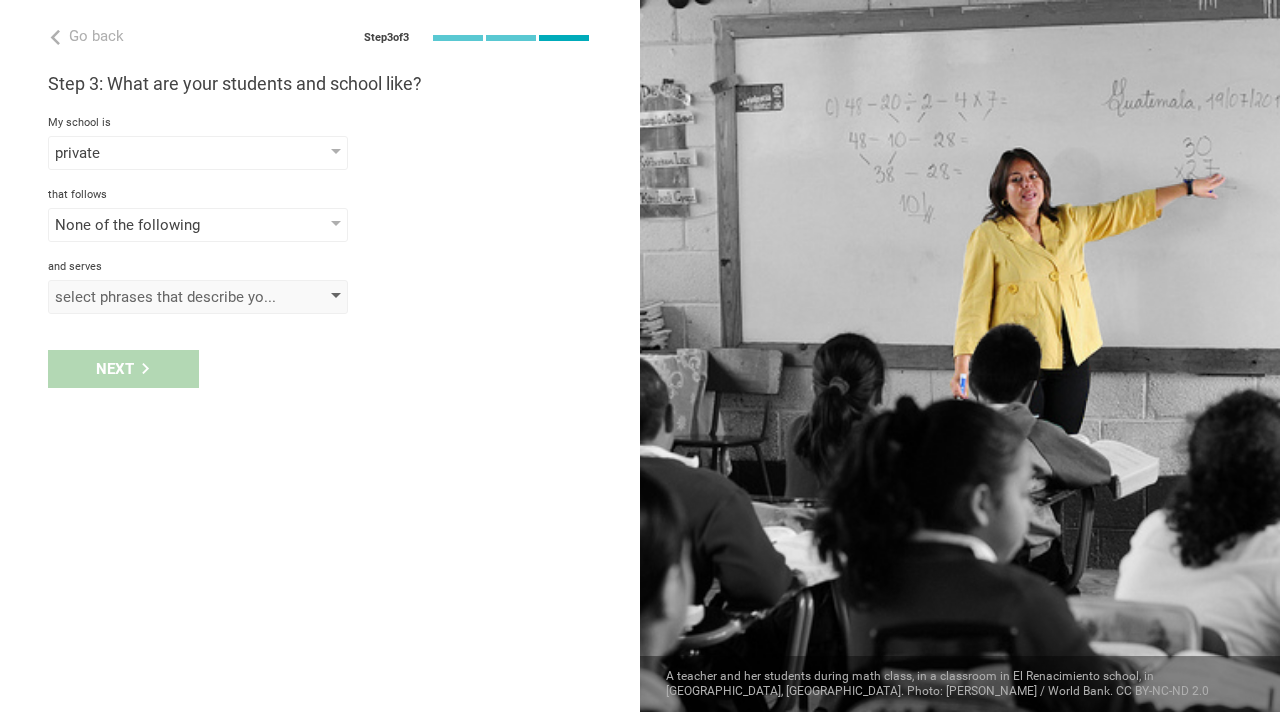 click on "select phrases that describe your student population" at bounding box center [169, 297] 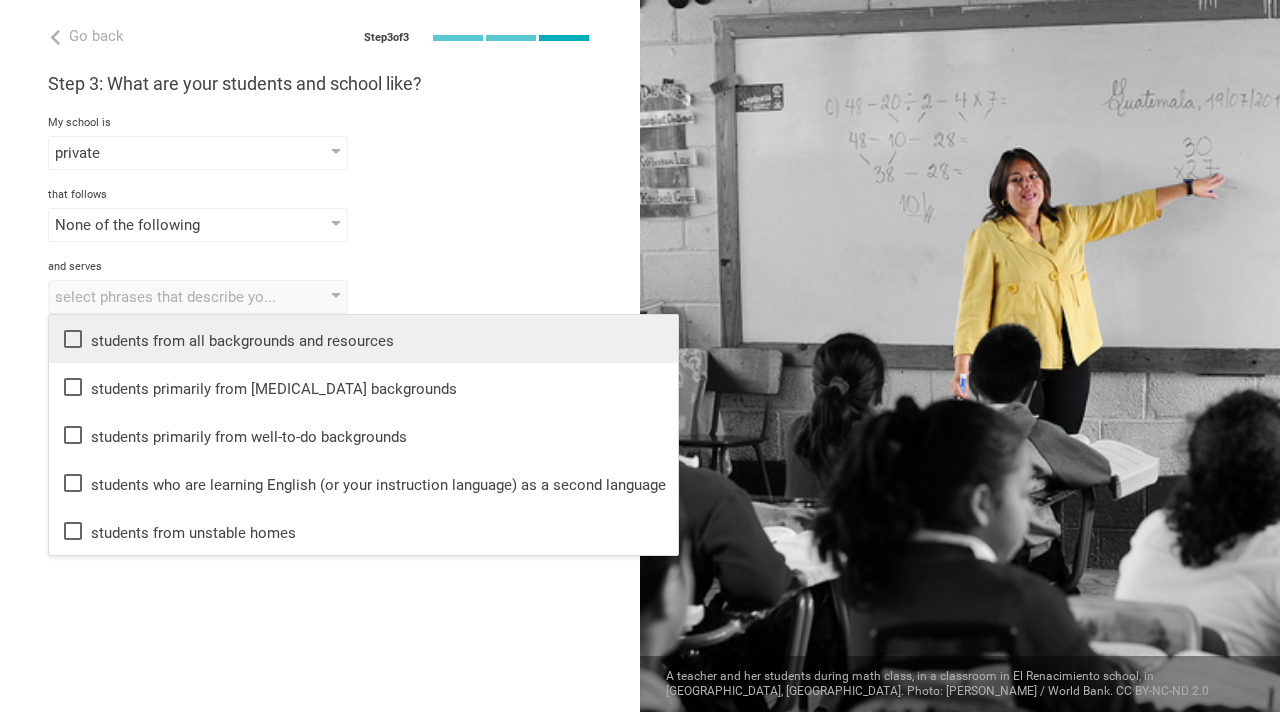 click on "students from all backgrounds and resources" at bounding box center (363, 339) 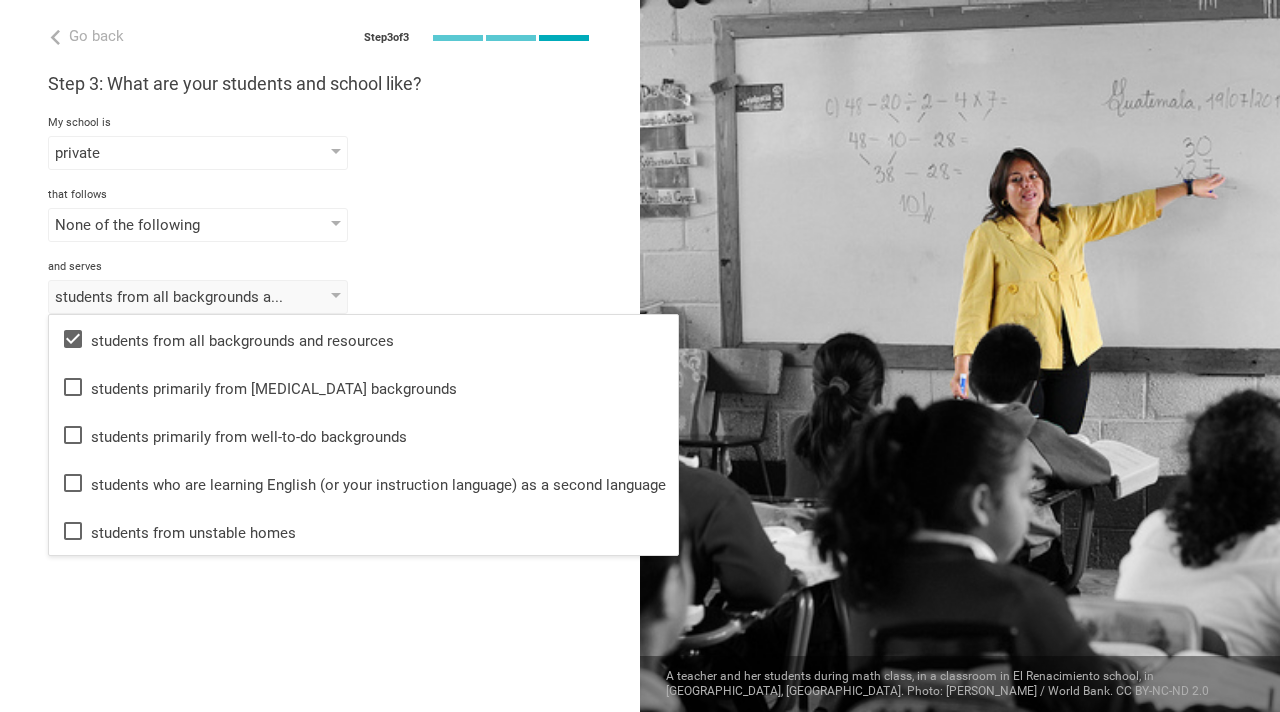click on "Go back Step  3  of  3 Welcome, Lena! You are almost all set. Just answer a few simple questions to help us get to know you better and personalize your experience. Step 1: How would you describe yourself? I am a... Teacher Teacher Professor / Lecturer Instructional Coach Vice Principal or Principal Curriculum writer / Instructional designer School / district Administrator EdTech maker / enthusiast at the school school district college university program institute company organization professional children's school in New York City, New York Step 2: What do you teach? I teach Science Mathematics English (Language Arts) Science Social Studies Other Chemistry, Physics, Biology, Astronomy Chemistry Physics Biology Astronomy to the students of Grade Grade Class Year Level Standard 6, 7, 8, 9, 10, 11, 12 1 2 3 4 5 6 7 8 9 10 11 12 13 When describing my students, I would say that there are students of various level of skill there are students of various level of skill they are mostly low-achievers My school is PARCC" at bounding box center [320, 356] 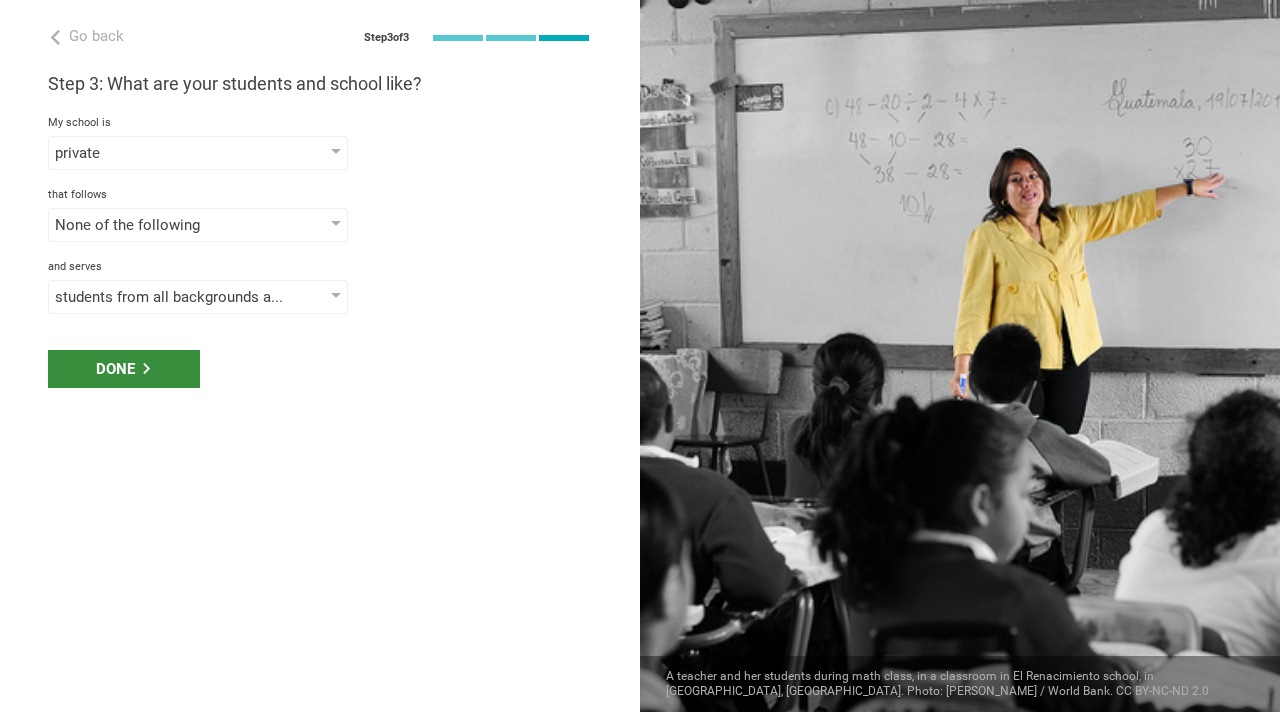 click on "Done" at bounding box center [124, 369] 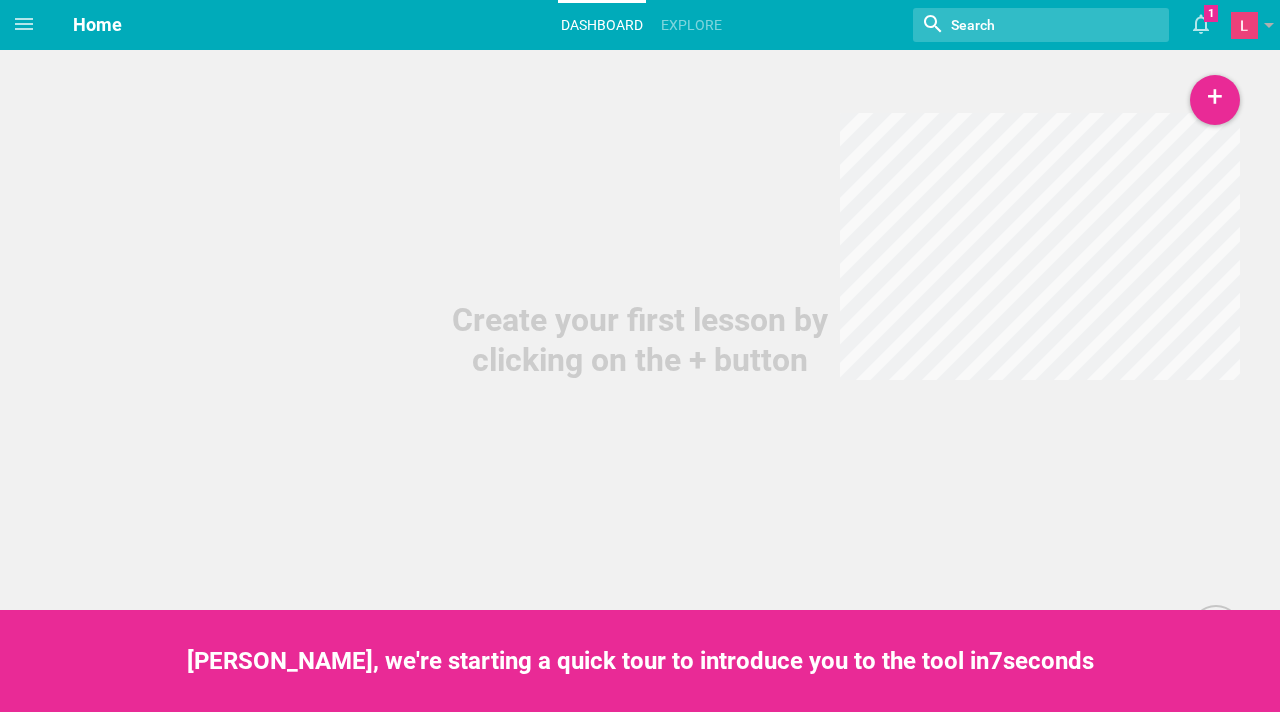 scroll, scrollTop: 0, scrollLeft: 0, axis: both 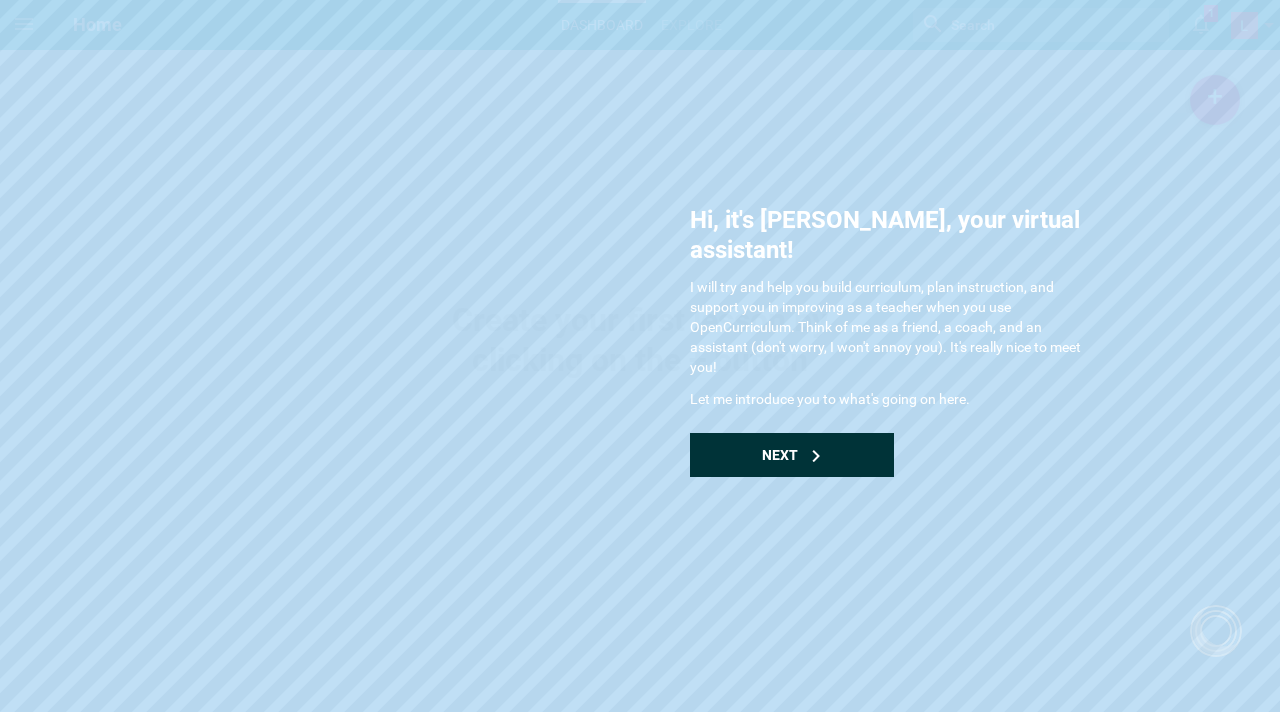click on "Next" at bounding box center [792, 455] 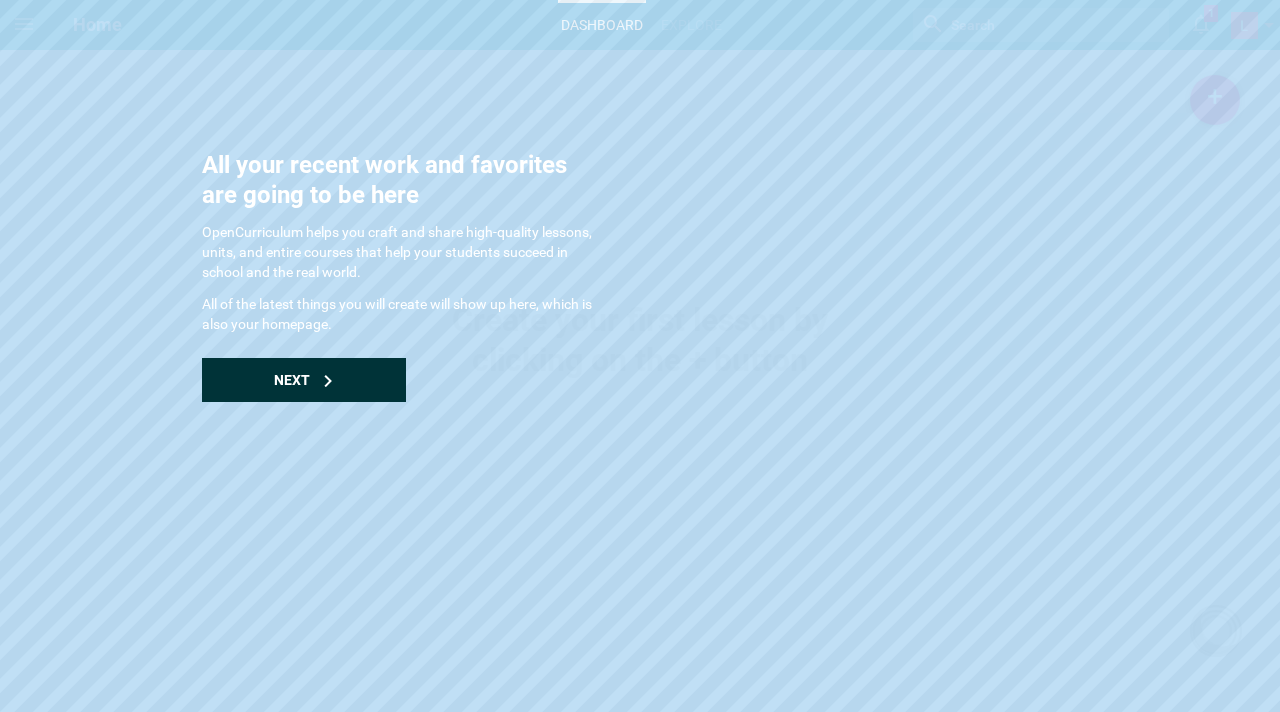click on "Next" at bounding box center [304, 380] 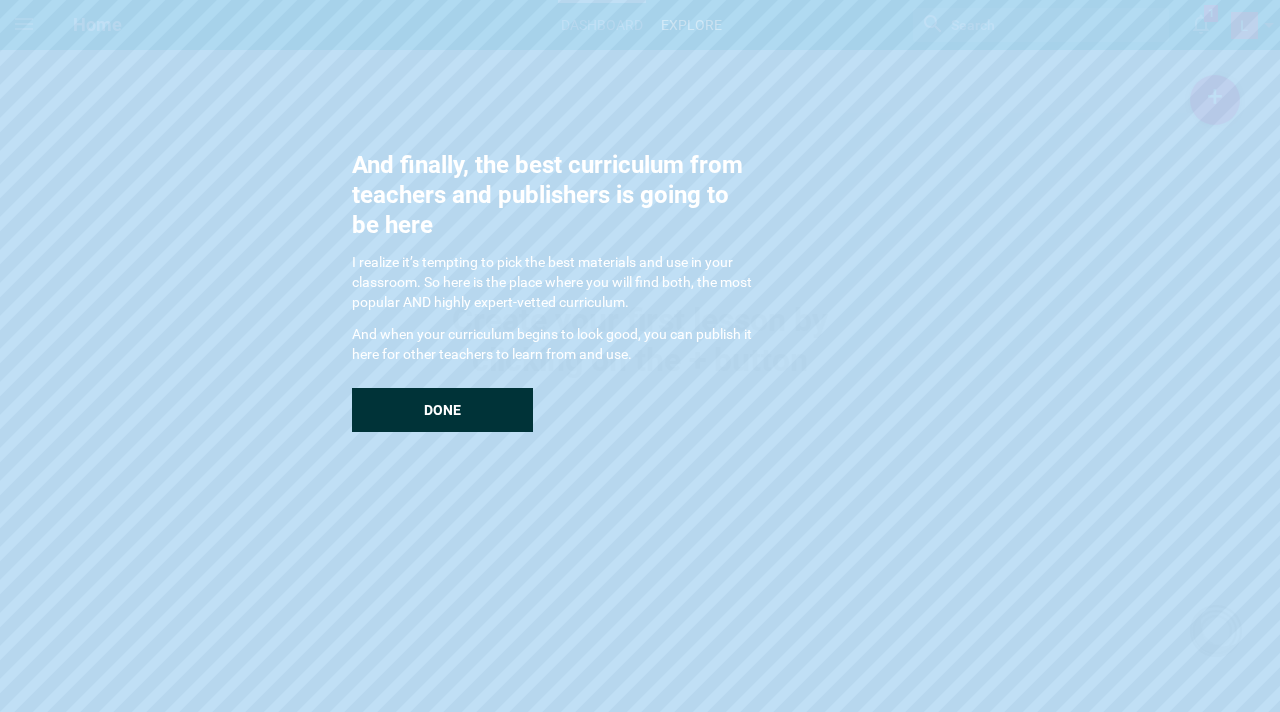 click on "Done" at bounding box center (442, 410) 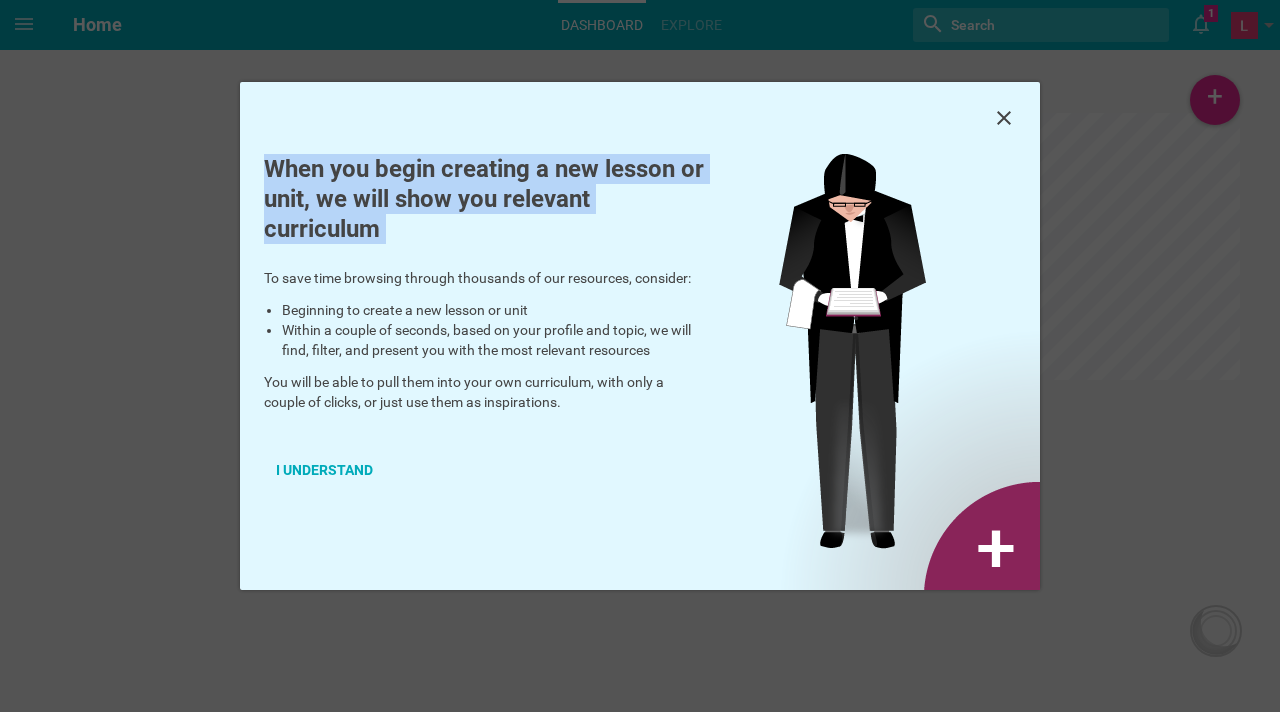 drag, startPoint x: 267, startPoint y: 176, endPoint x: 267, endPoint y: 262, distance: 86 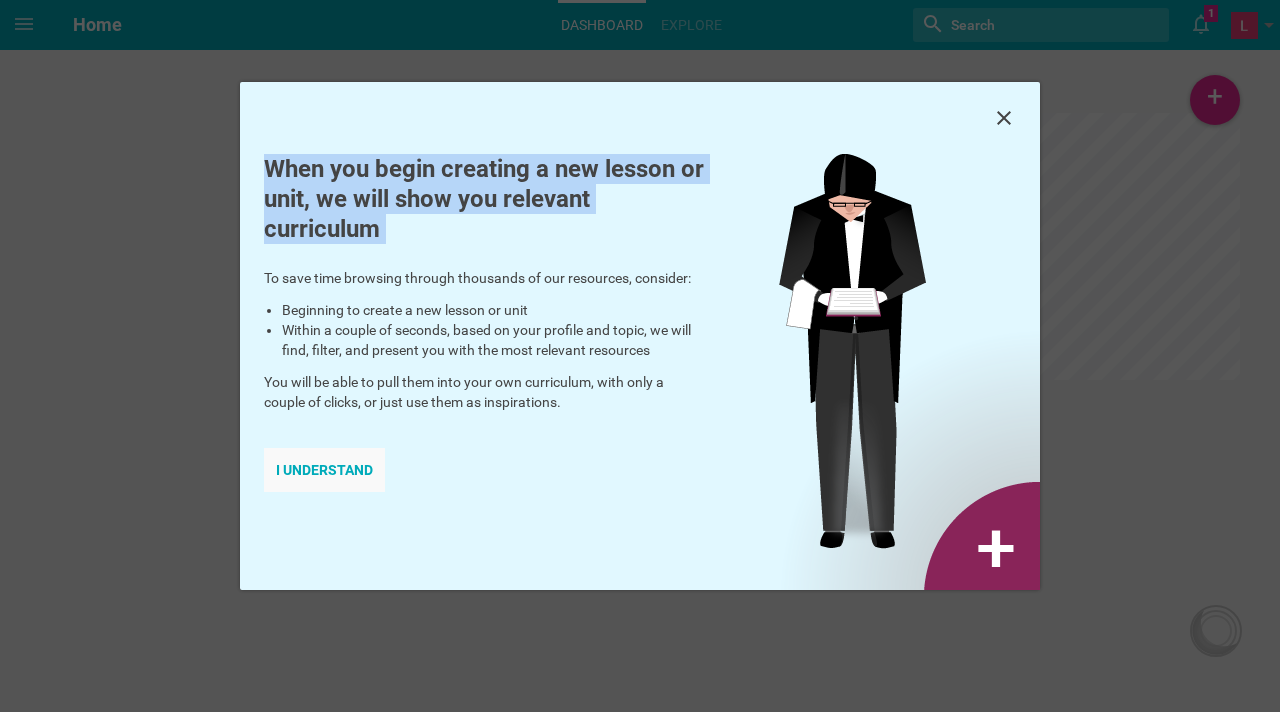 click on "I understand" at bounding box center [324, 470] 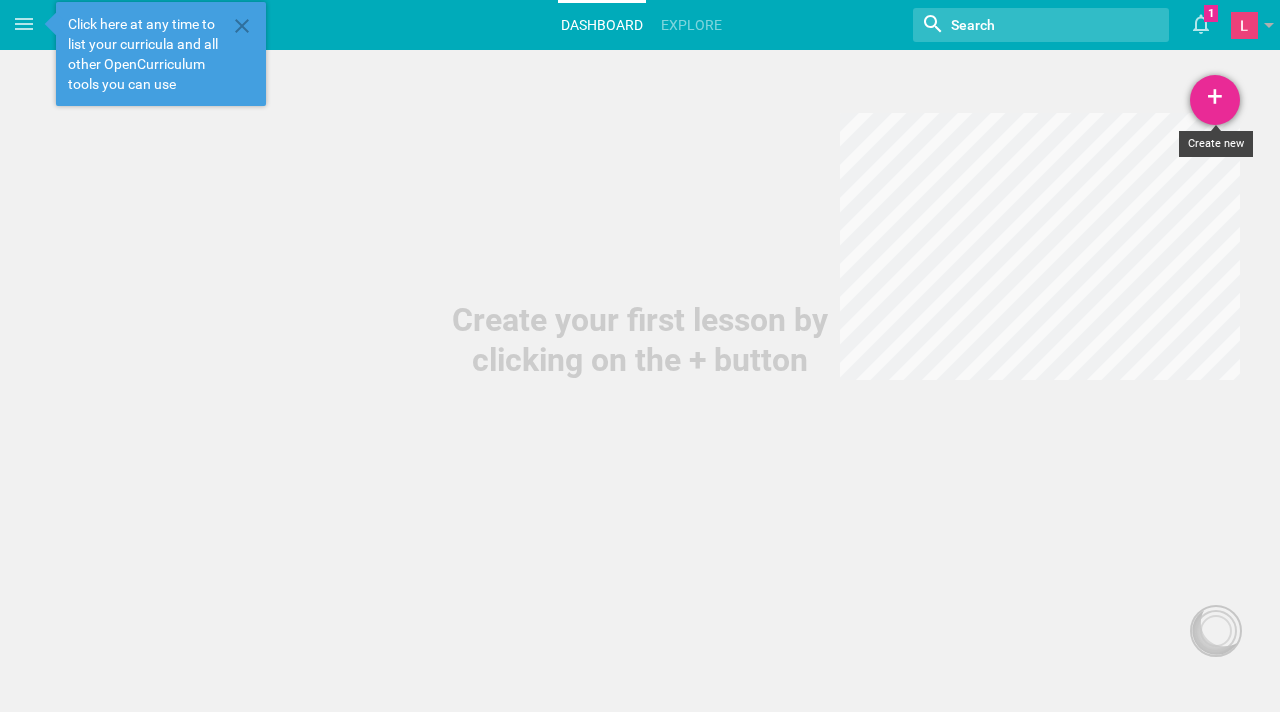 click on "+" at bounding box center (1215, 100) 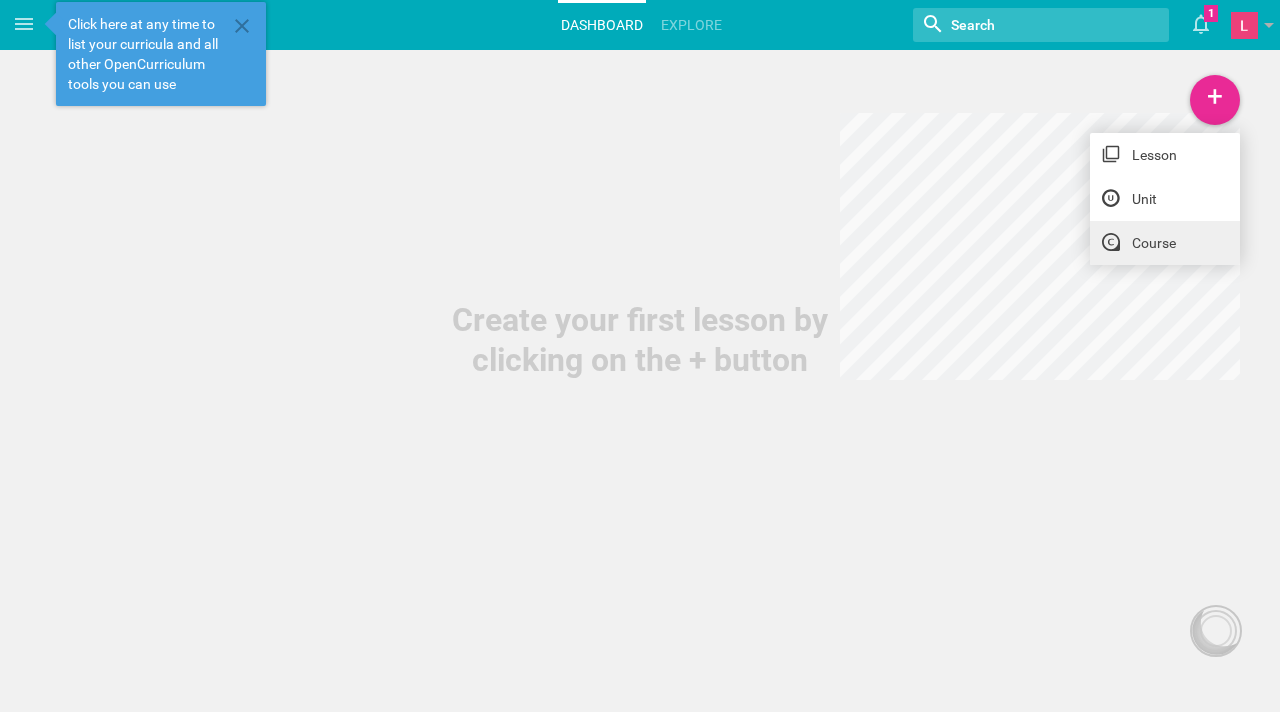 click on "Course" at bounding box center [1165, 243] 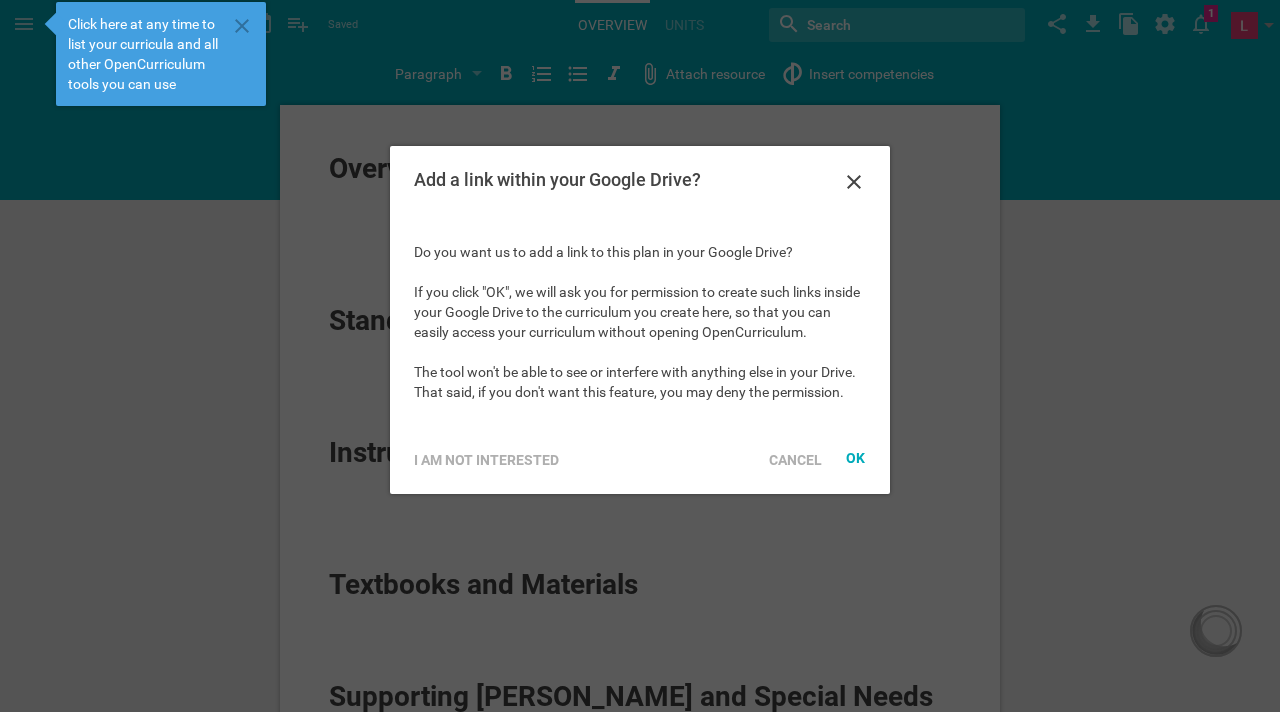 scroll, scrollTop: 0, scrollLeft: 0, axis: both 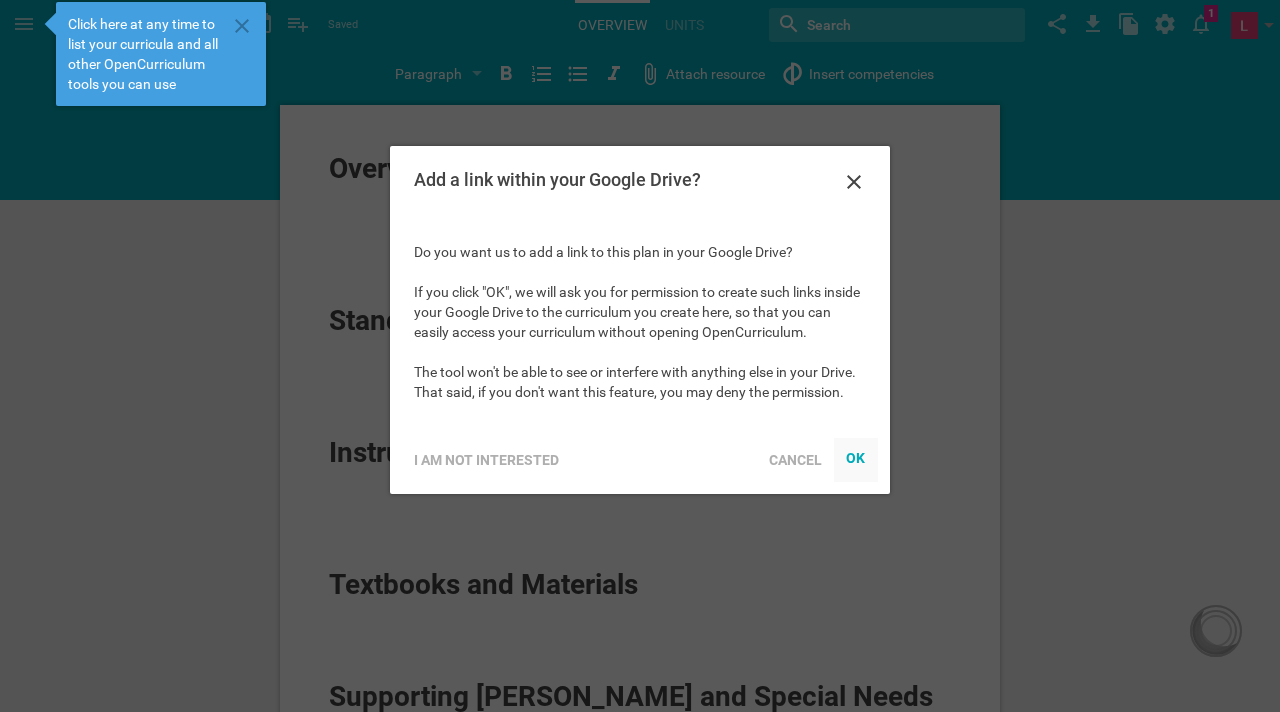 click on "OK" at bounding box center [856, 457] 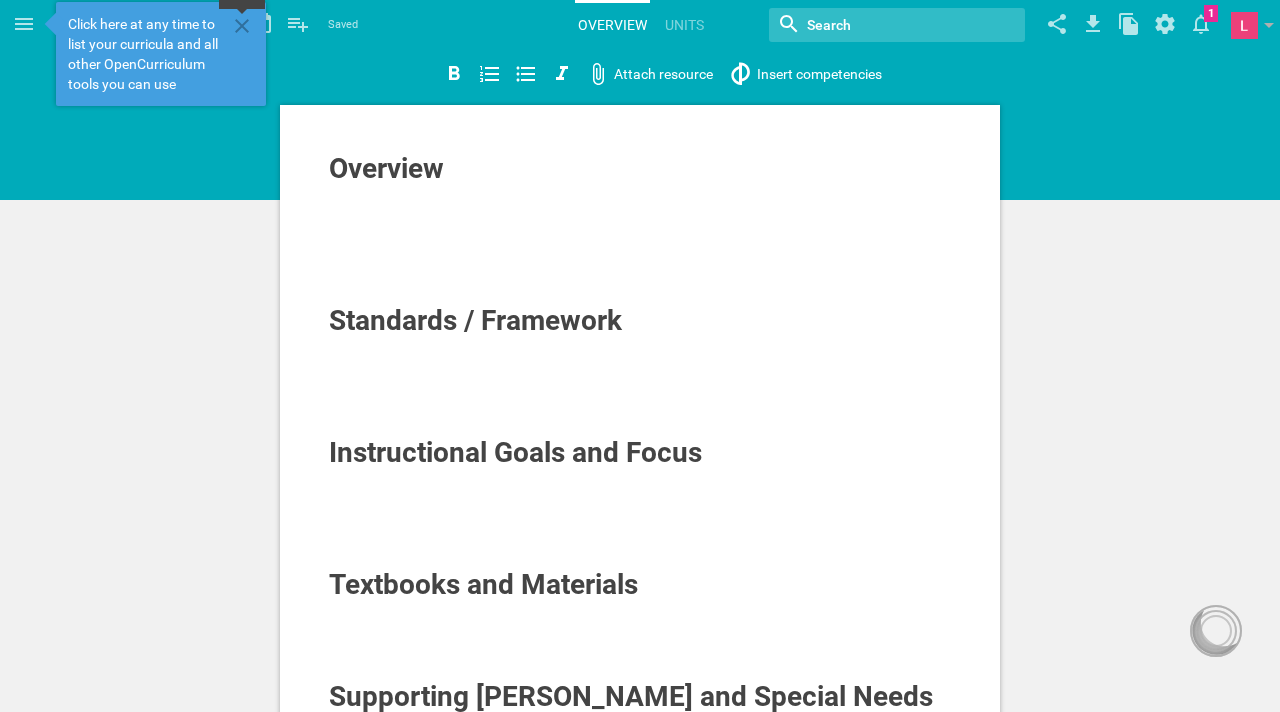 click 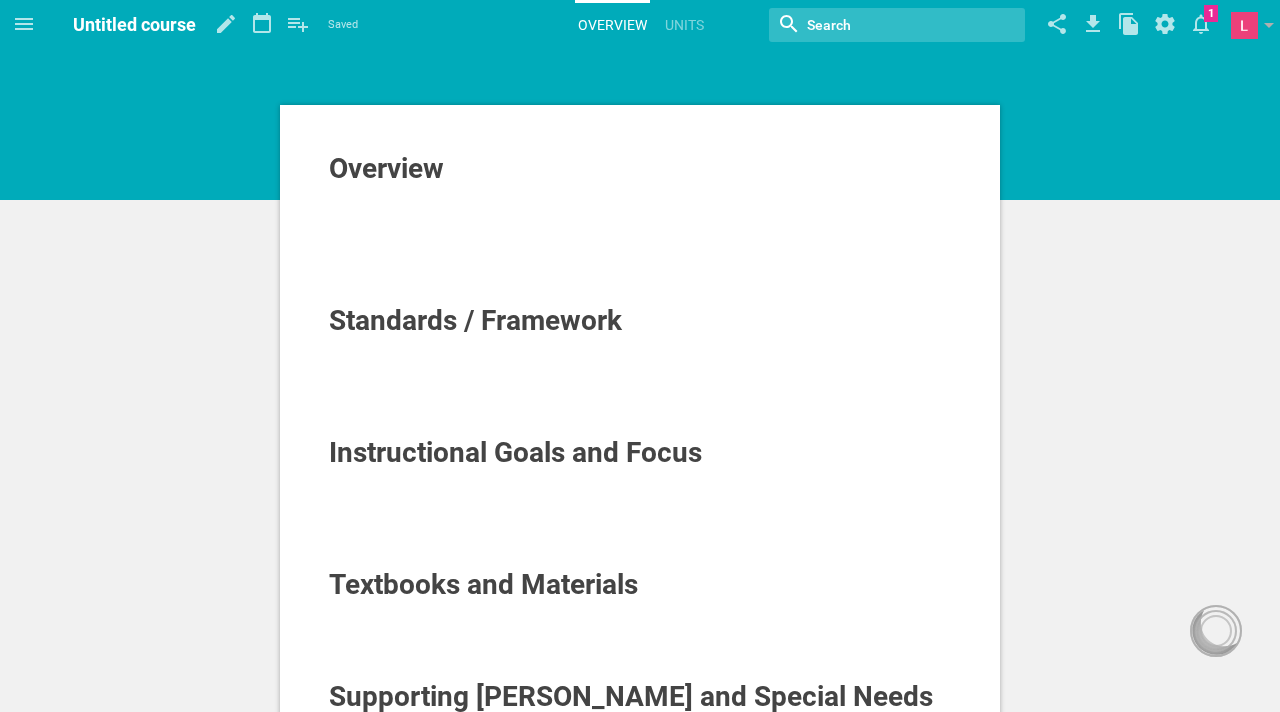 click on "Untitled course" at bounding box center [134, 24] 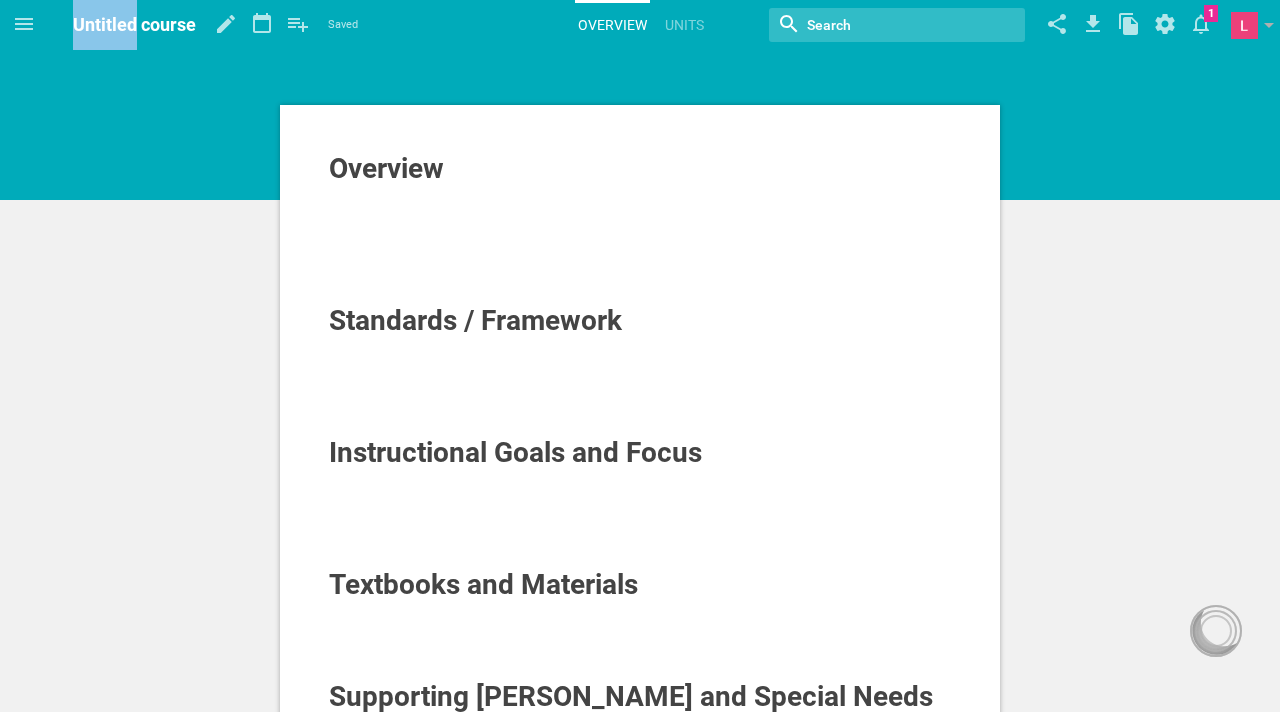 click on "Untitled course" at bounding box center (134, 24) 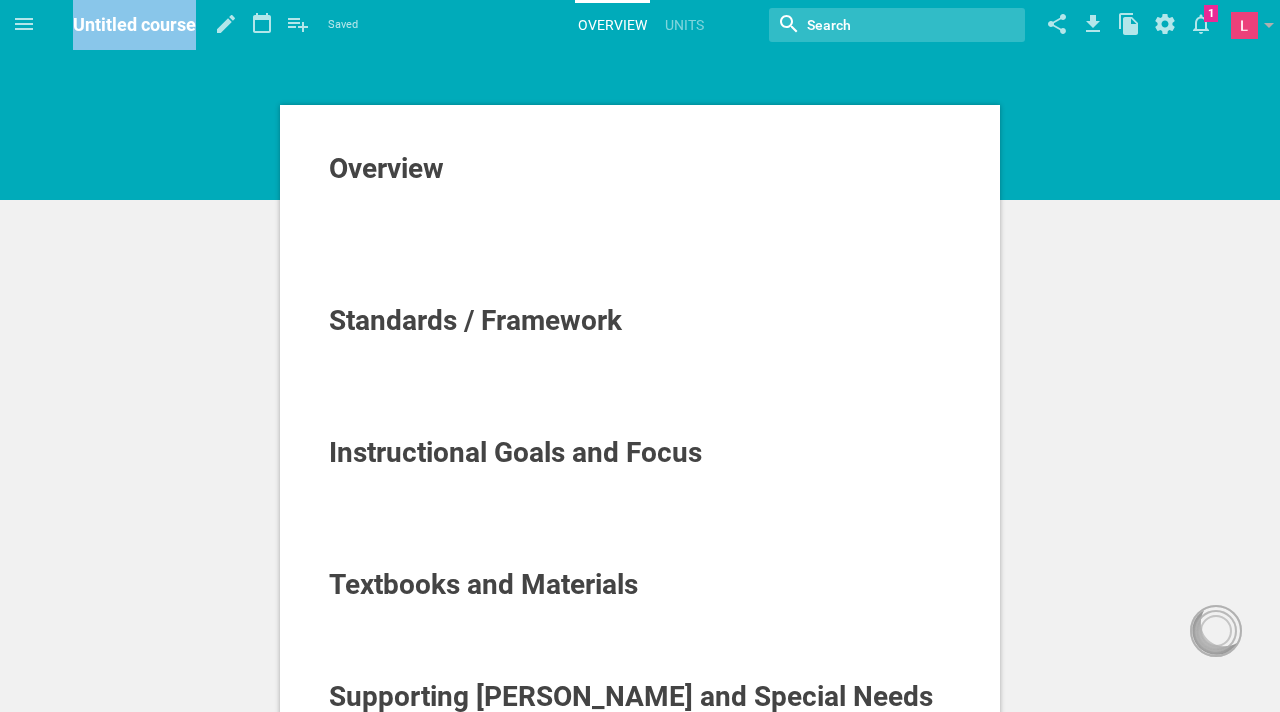 click on "Untitled course" at bounding box center (134, 24) 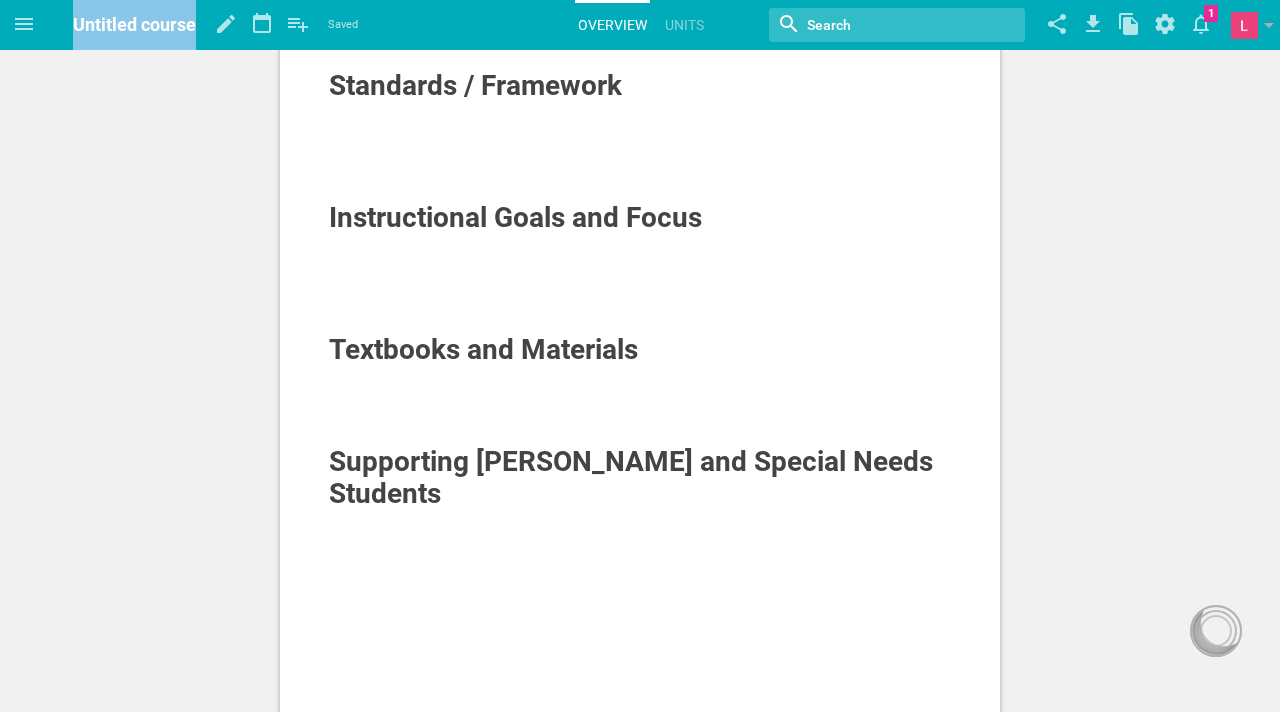 scroll, scrollTop: 0, scrollLeft: 0, axis: both 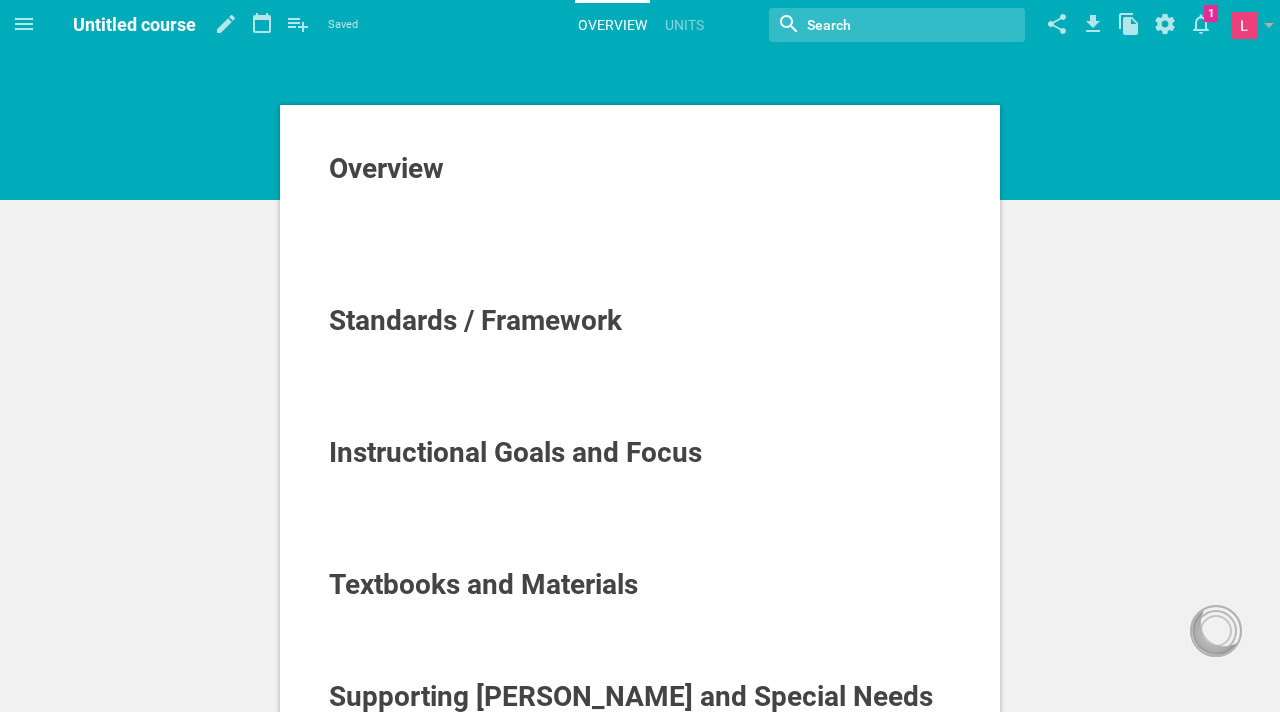 click on "Overview" at bounding box center (386, 168) 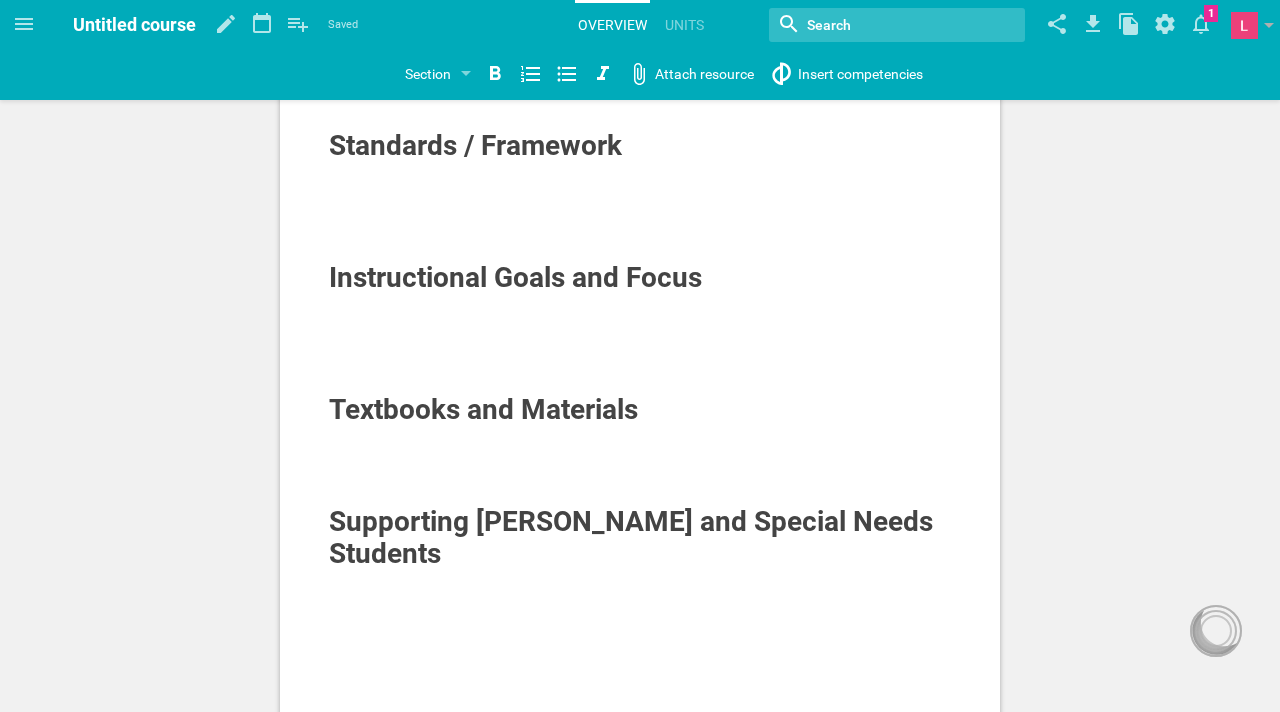 scroll, scrollTop: 0, scrollLeft: 0, axis: both 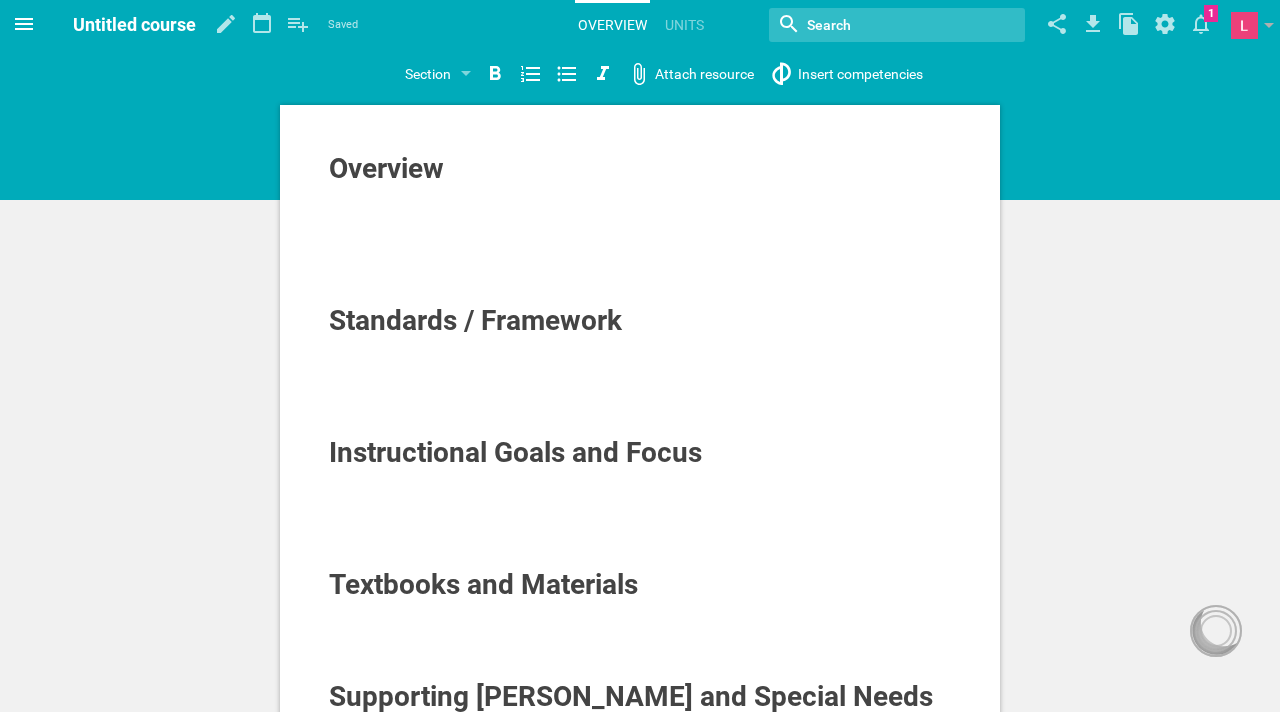click at bounding box center (24, 24) 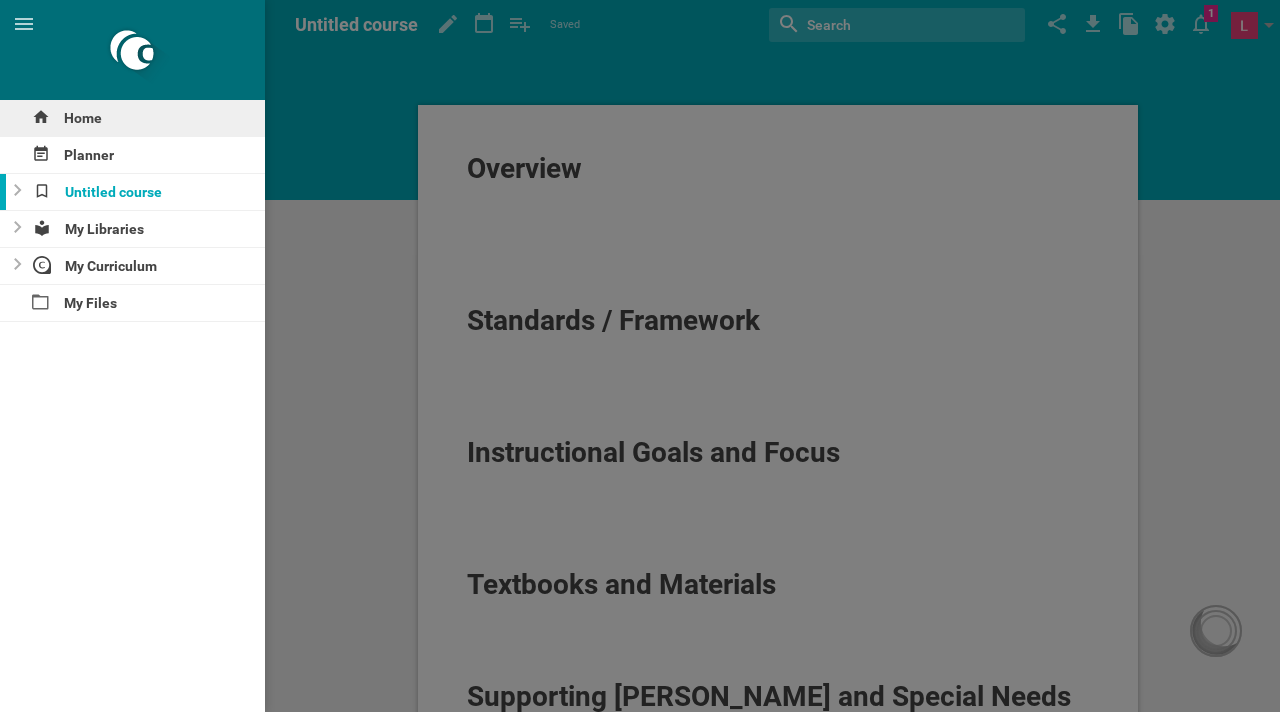 click on "Home" at bounding box center (132, 118) 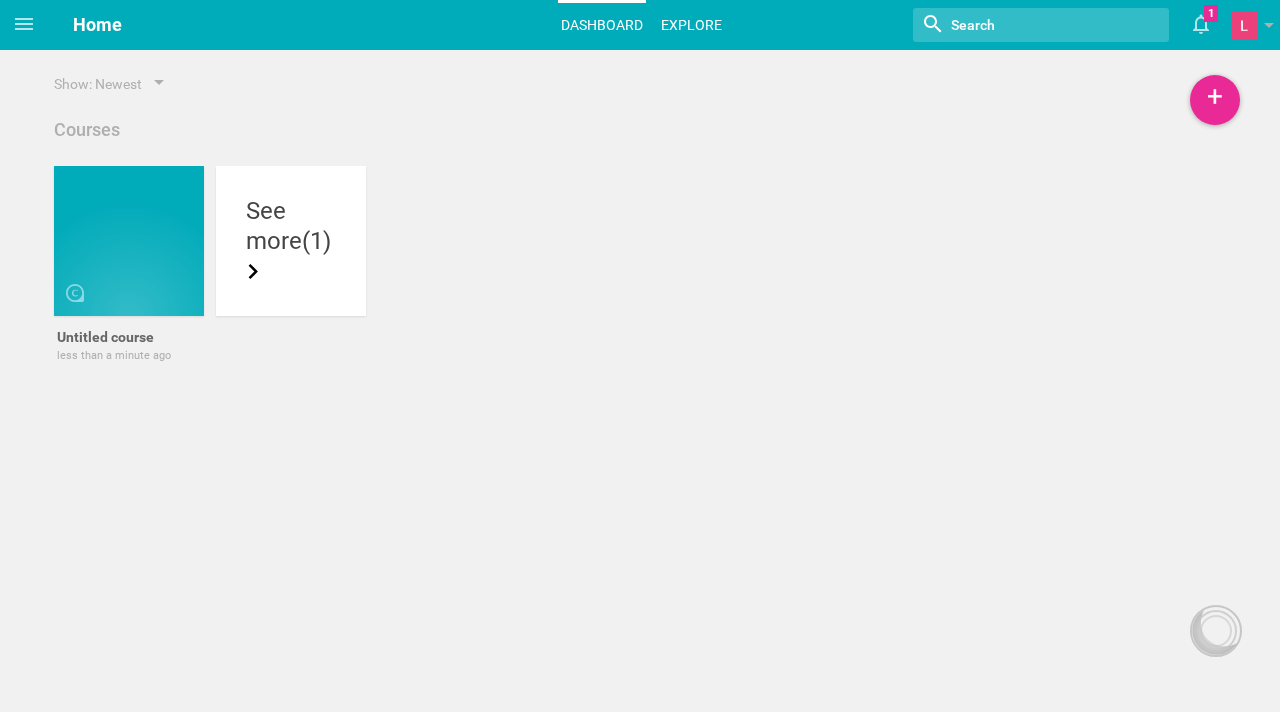 click on "Explore" at bounding box center [691, 25] 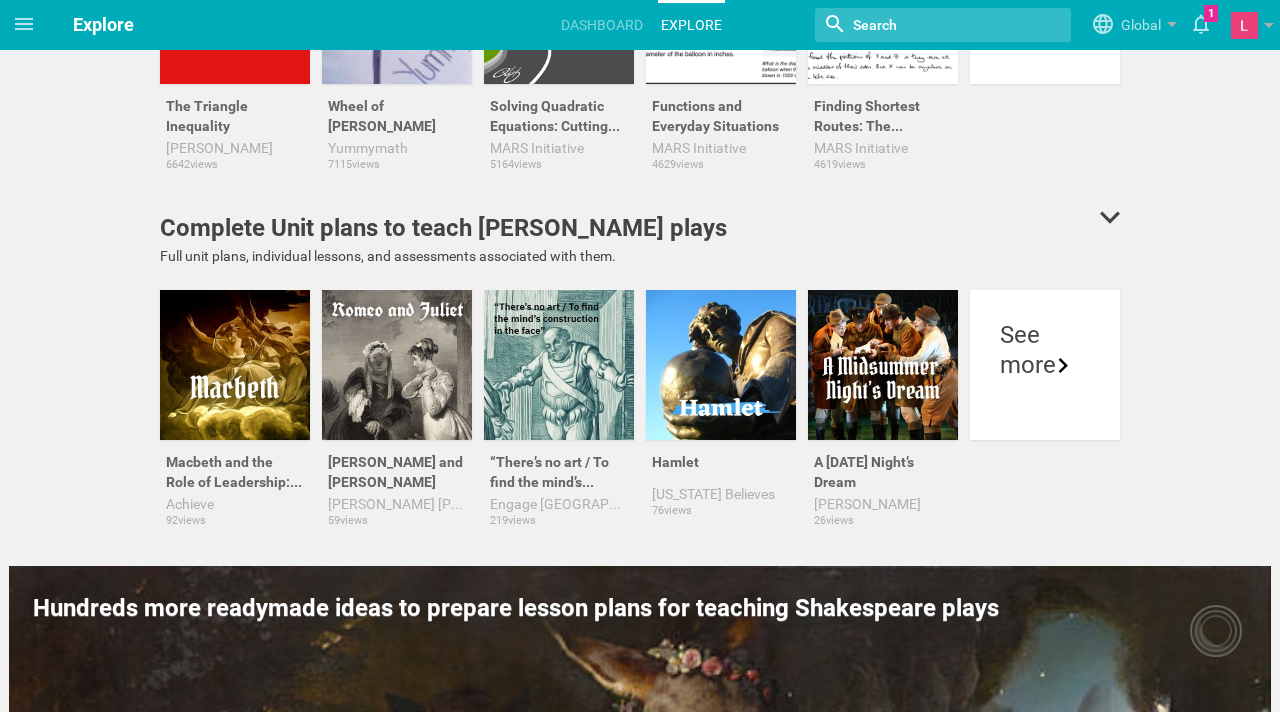scroll, scrollTop: 0, scrollLeft: 0, axis: both 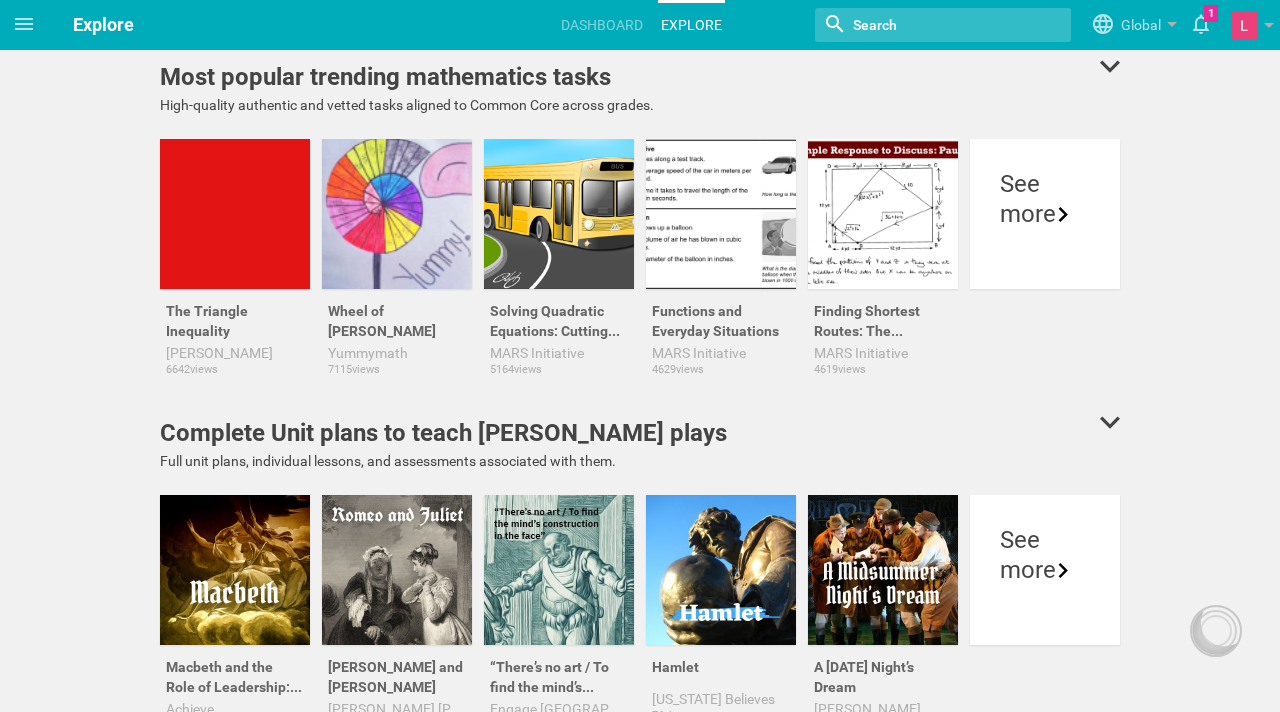 click at bounding box center (927, 25) 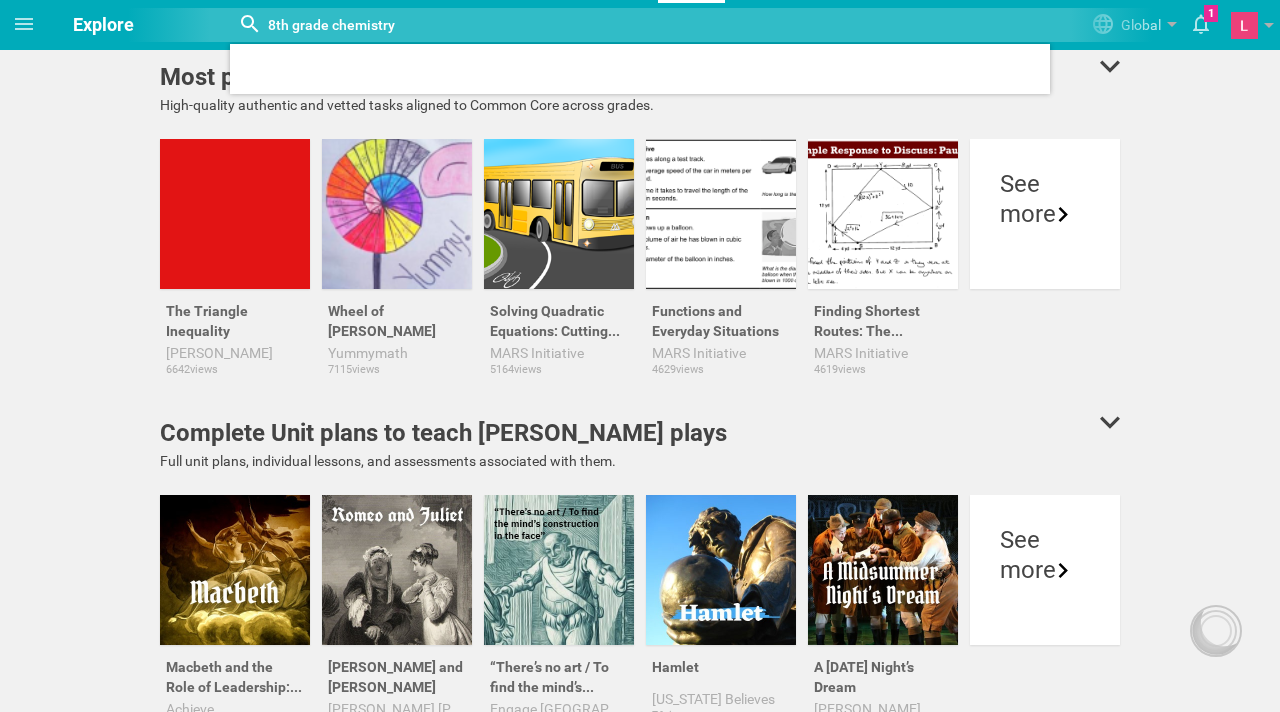 type on "8th grade chemistry" 